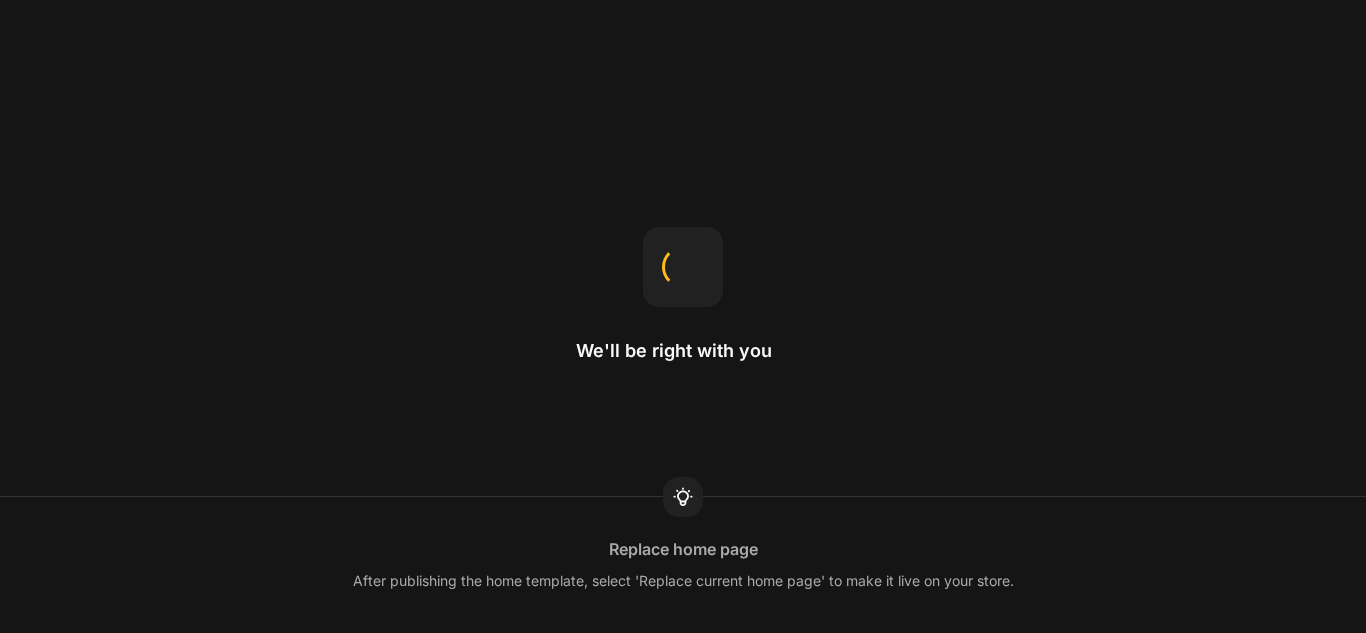 scroll, scrollTop: 0, scrollLeft: 0, axis: both 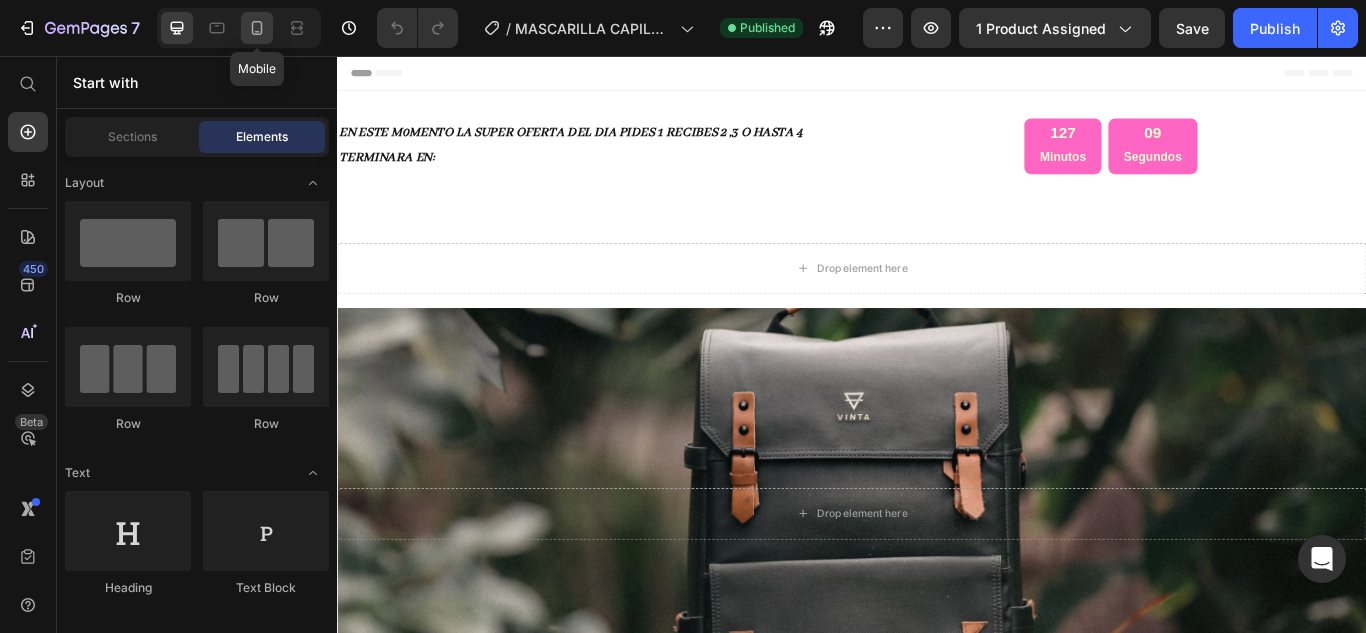 click 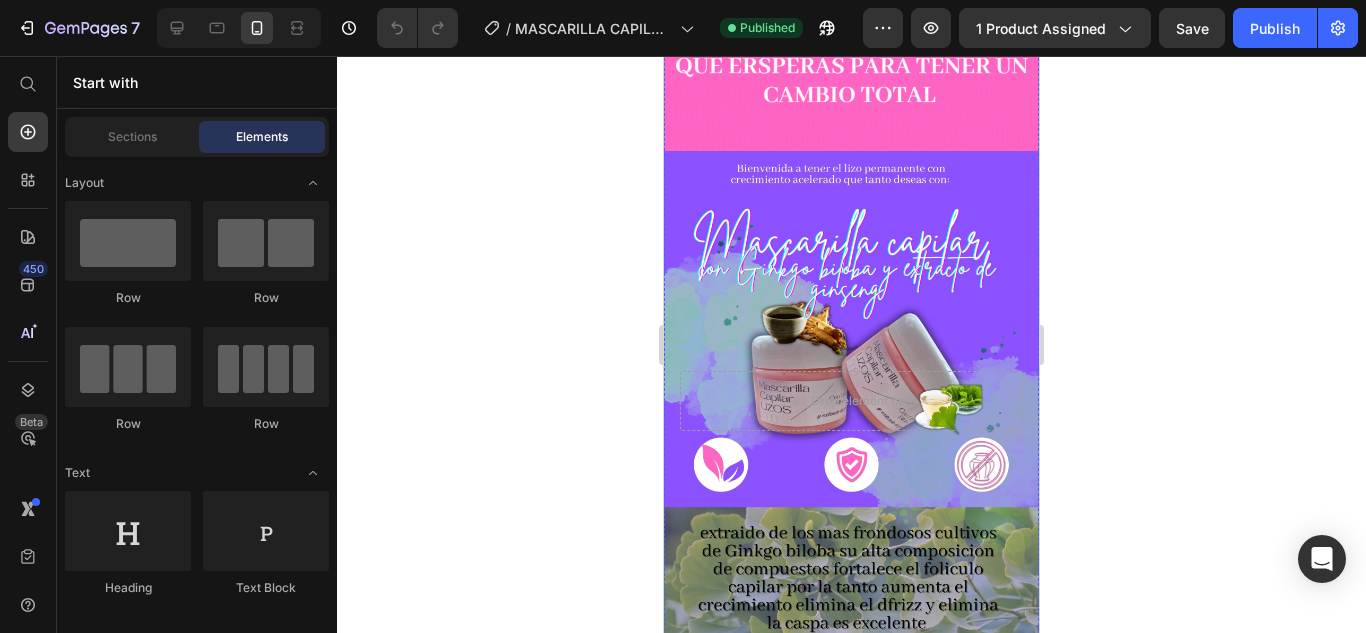 scroll, scrollTop: 1300, scrollLeft: 0, axis: vertical 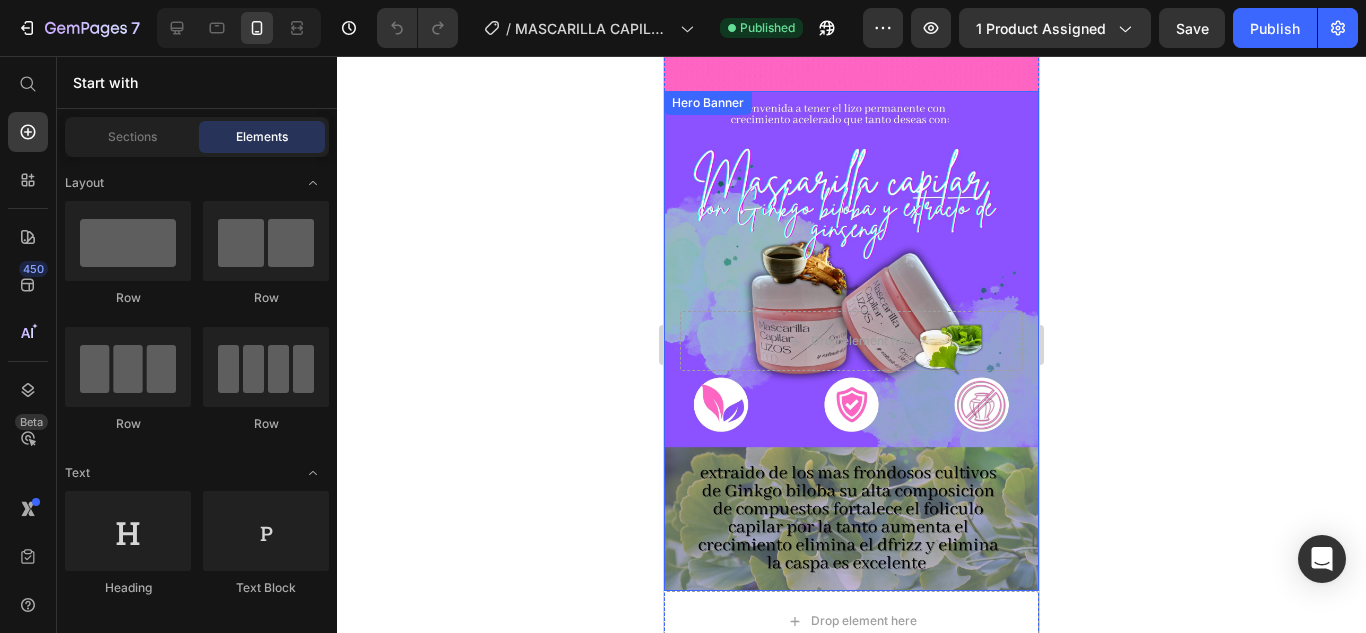 click at bounding box center (851, 341) 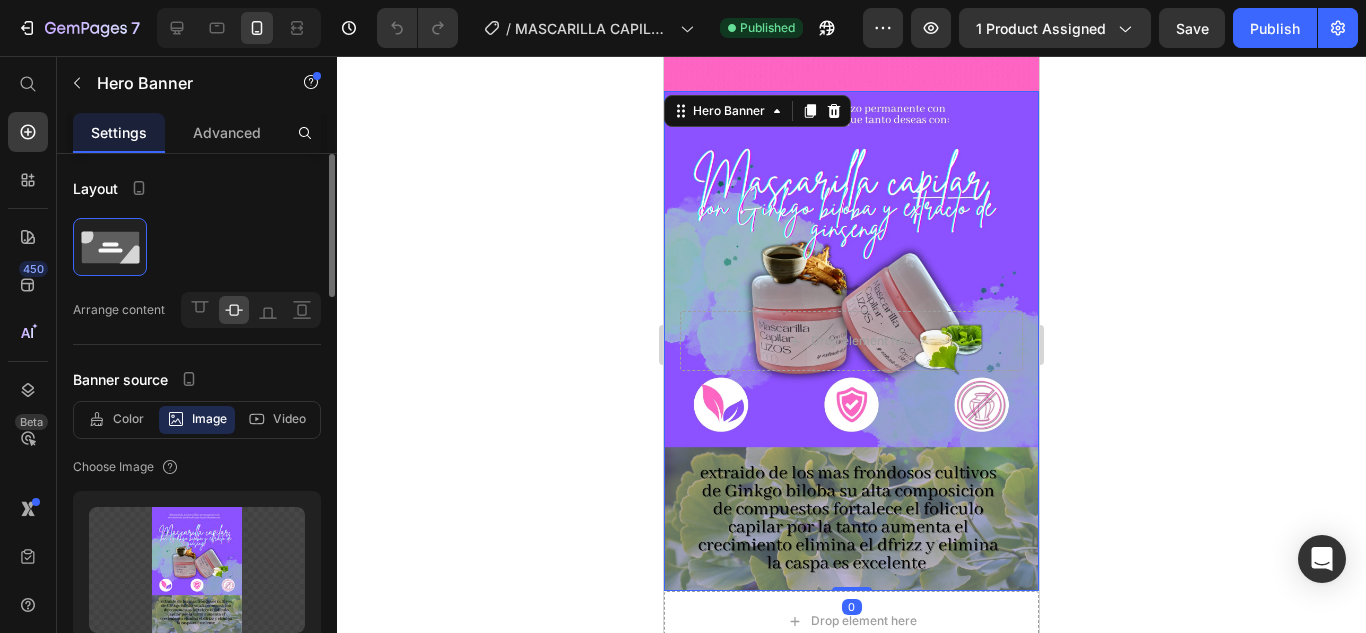 scroll, scrollTop: 200, scrollLeft: 0, axis: vertical 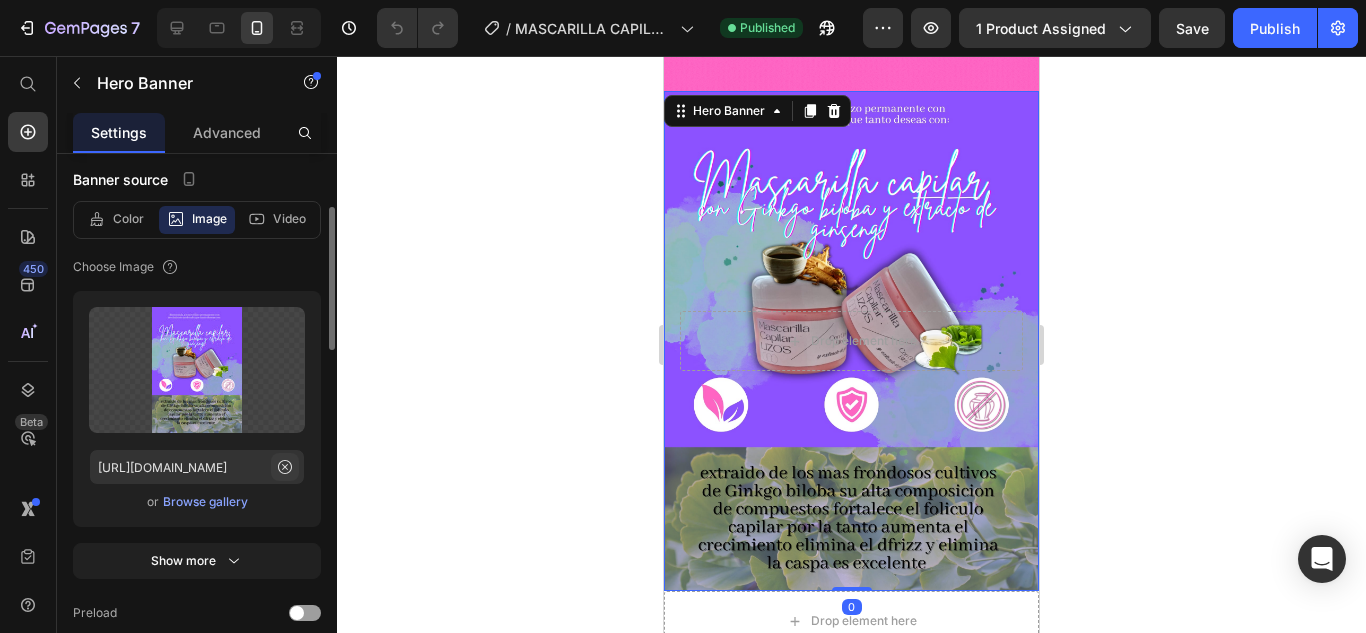 click 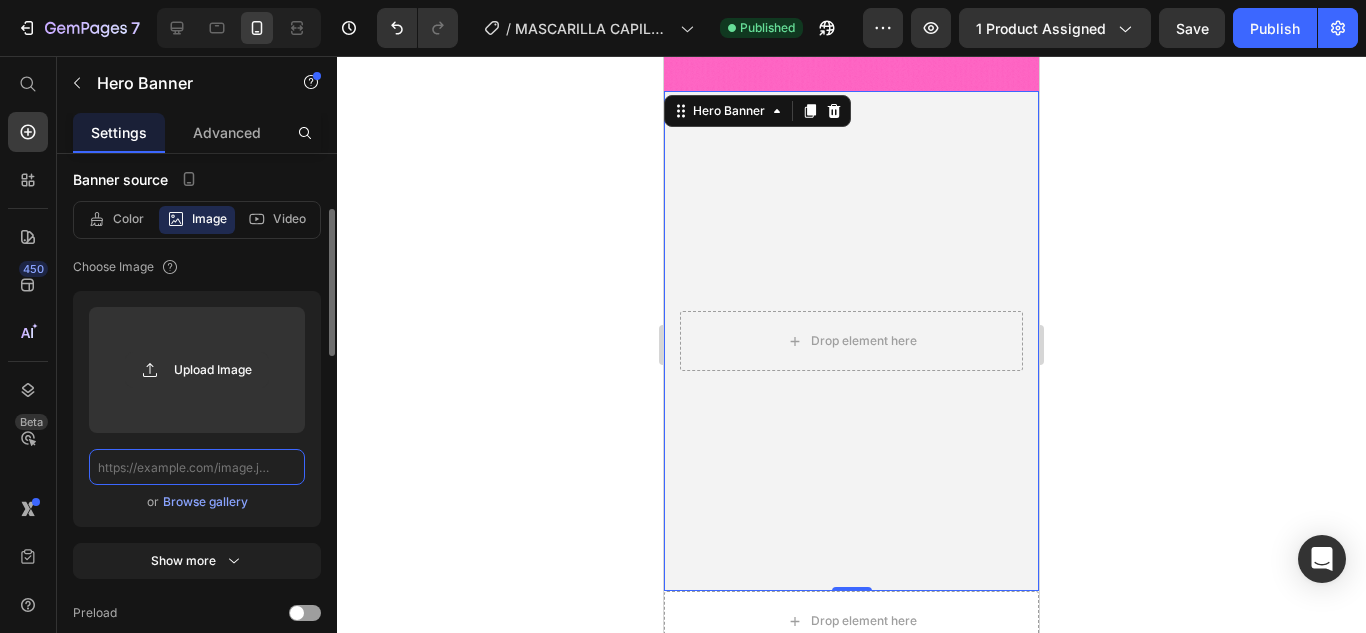 scroll, scrollTop: 0, scrollLeft: 0, axis: both 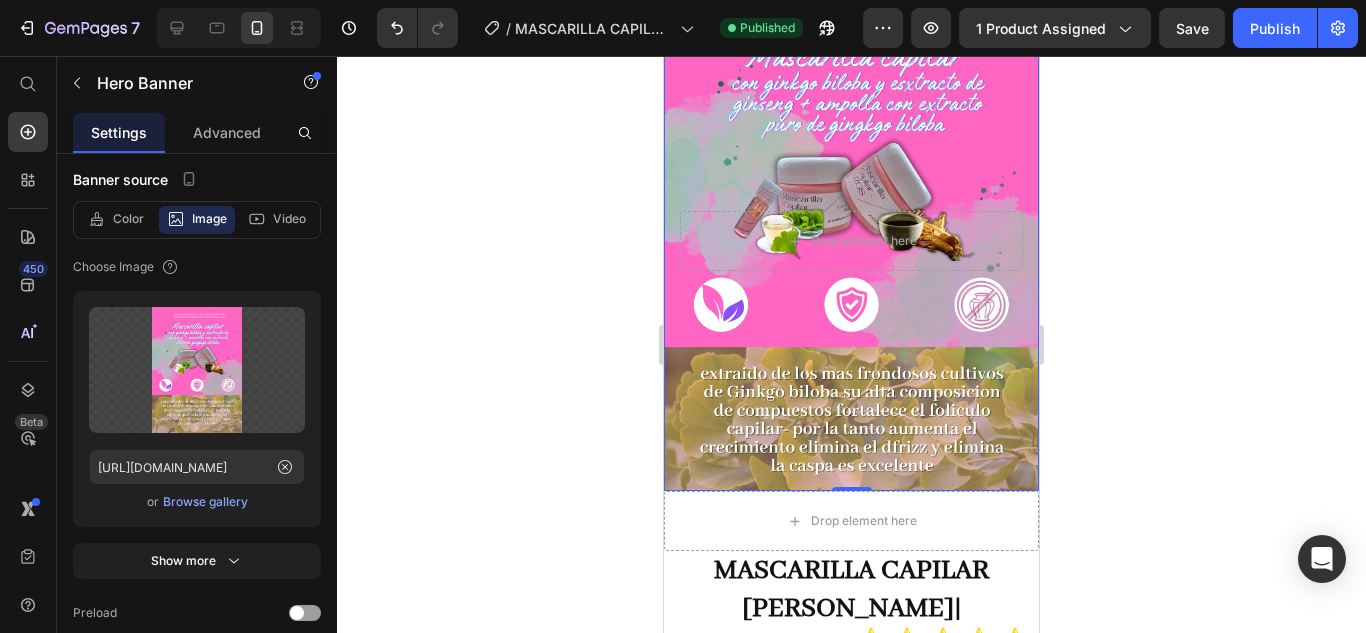 click 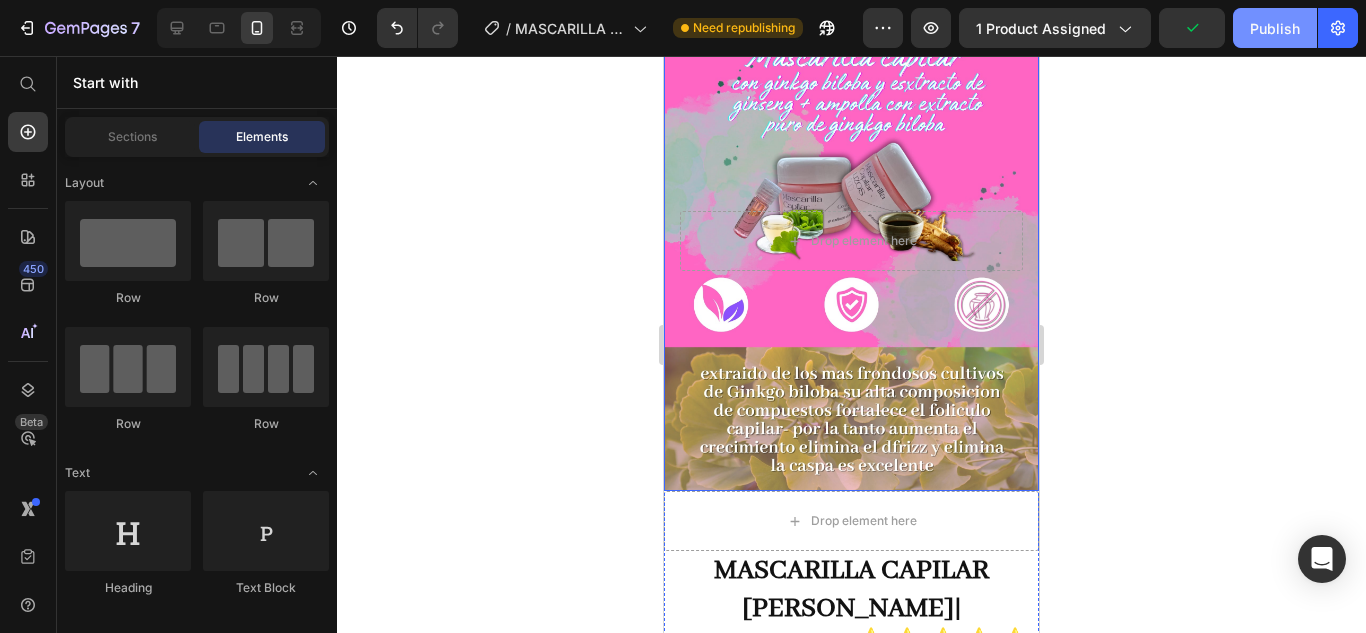 click on "Publish" 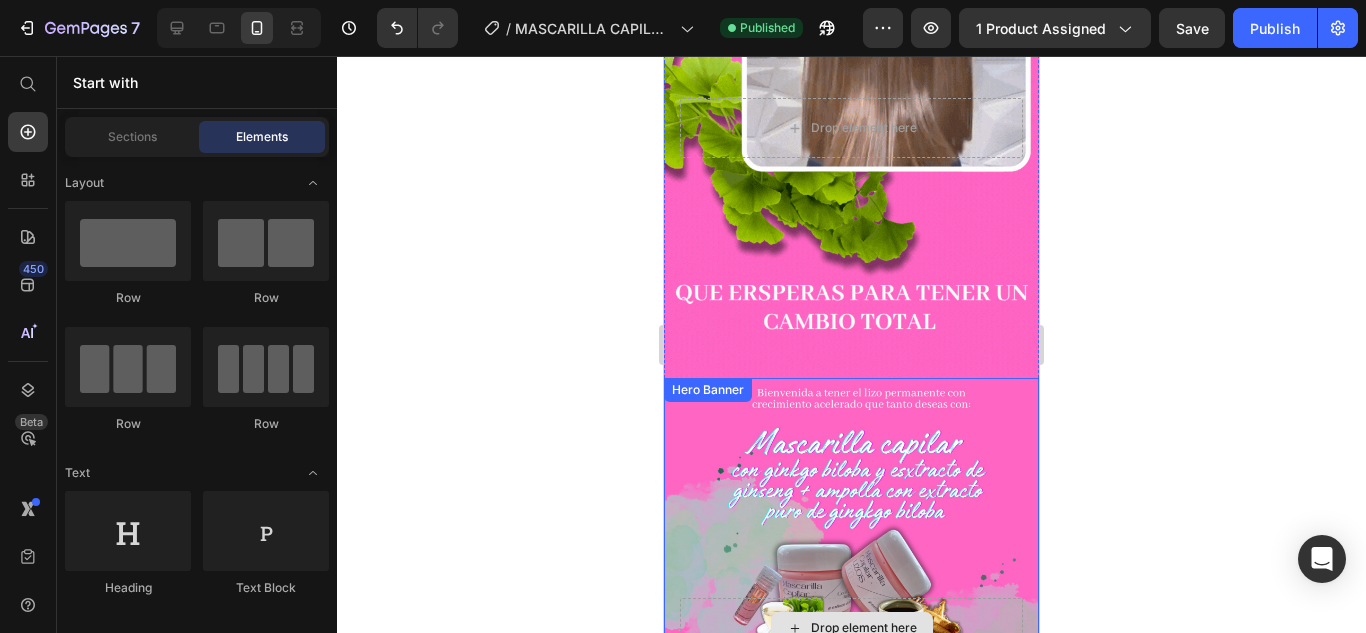 scroll, scrollTop: 1000, scrollLeft: 0, axis: vertical 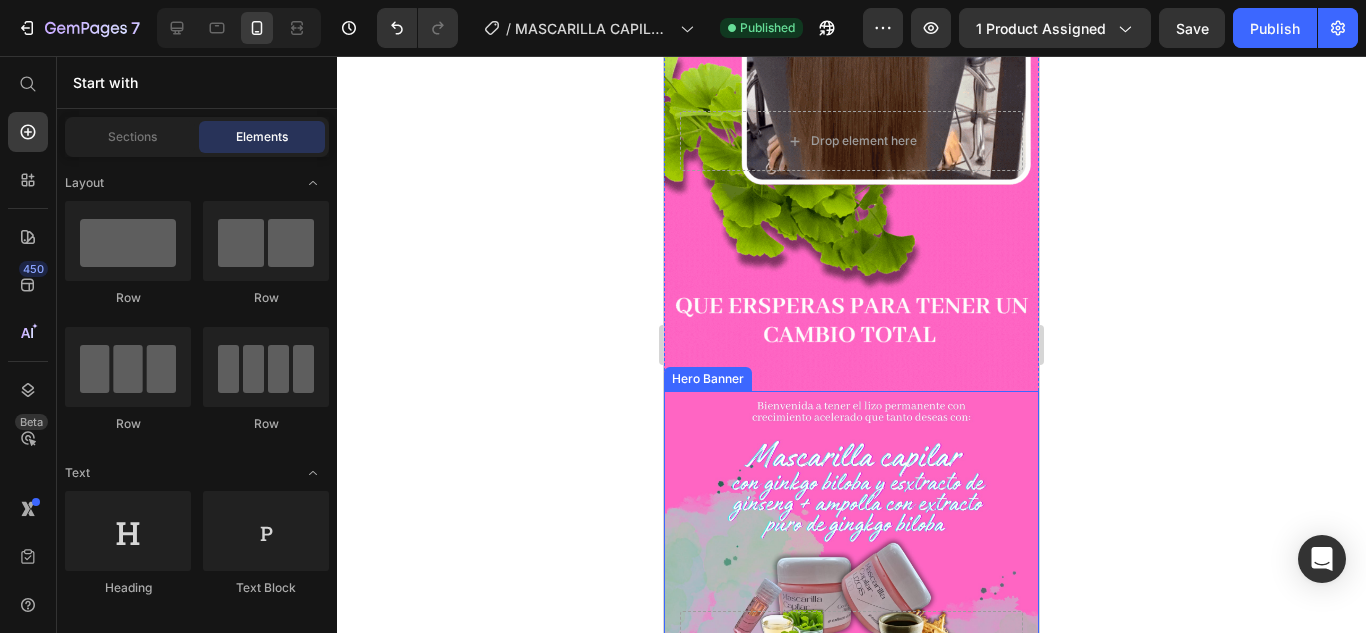 click at bounding box center [851, 641] 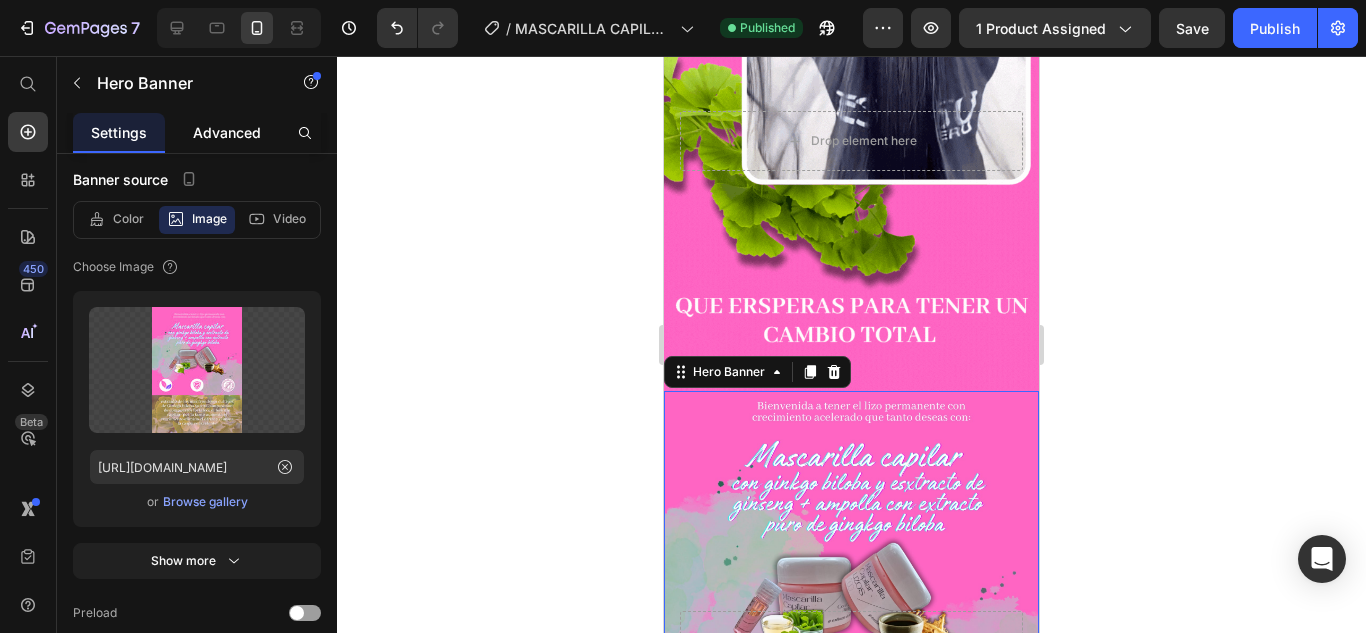 click on "Advanced" at bounding box center [227, 132] 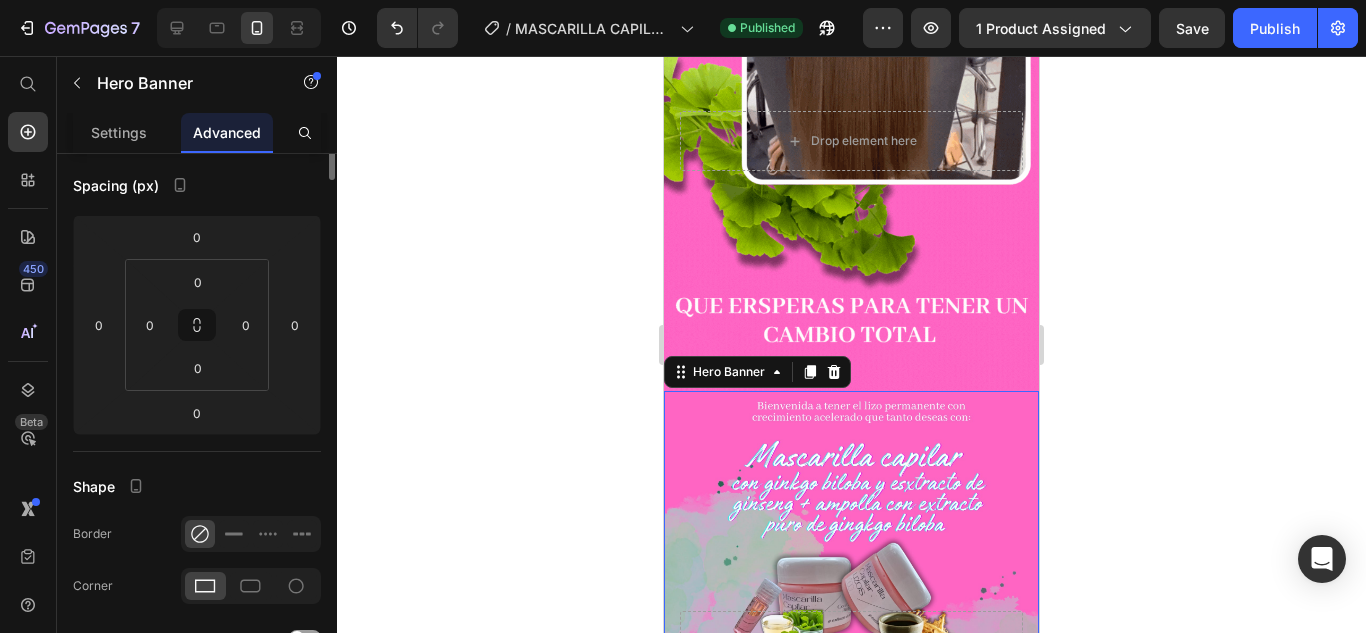 scroll, scrollTop: 0, scrollLeft: 0, axis: both 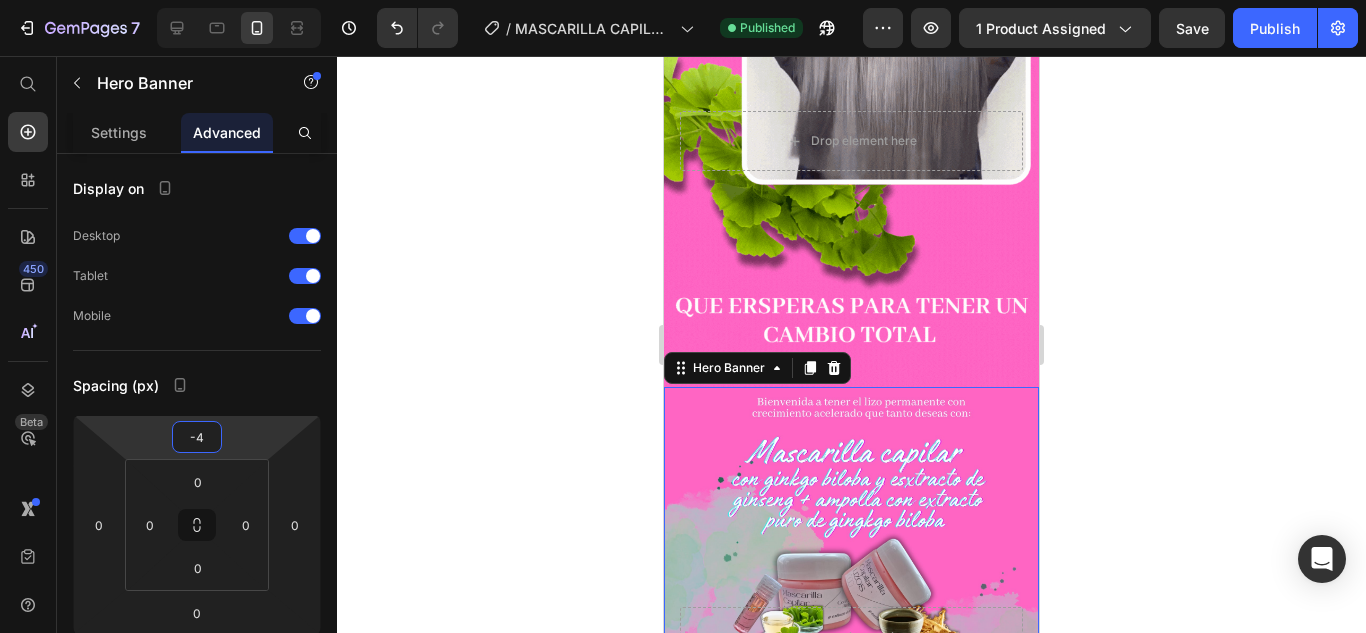 type on "-10" 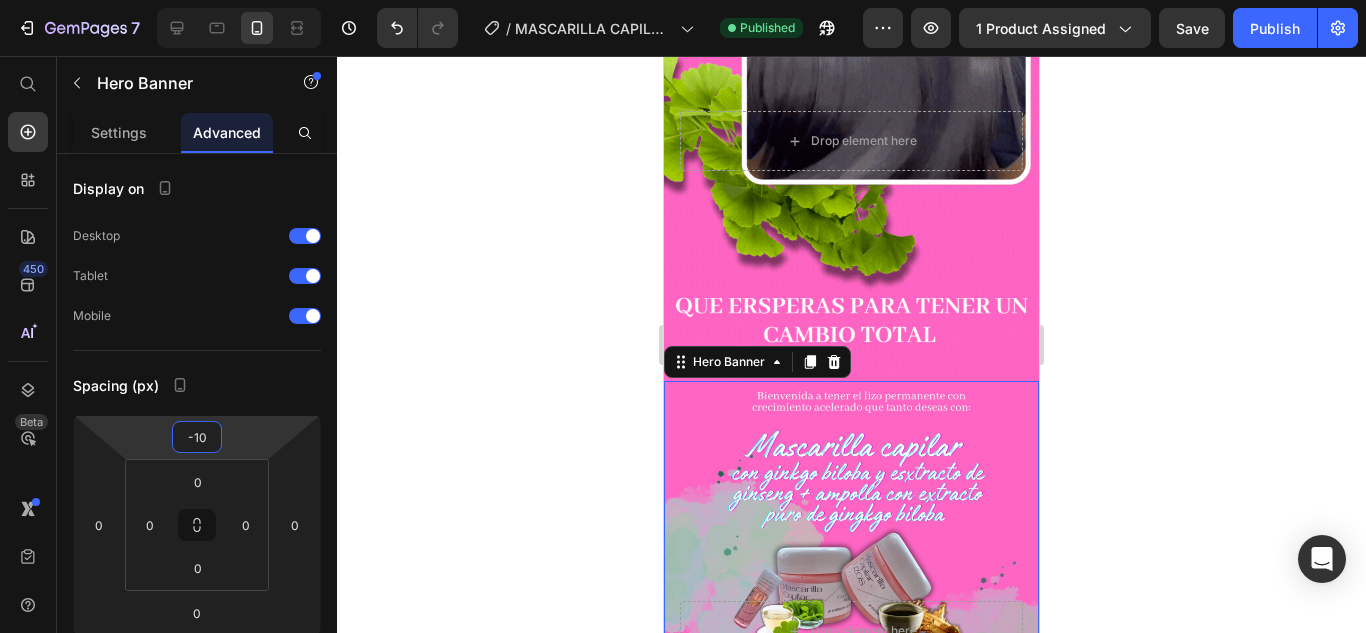 click on "7  Version history  /  MASCARILLA CAPILAR [PERSON_NAME] GINKGO BILOBA Published Preview 1 product assigned  Save   Publish  450 Beta Start with Sections Elements Hero Section Product Detail Brands Trusted Badges Guarantee Product Breakdown How to use Testimonials Compare Bundle FAQs Social Proof Brand Story Product List Collection Blog List Contact Sticky Add to Cart Custom Footer Browse Library 450 Layout
Row
Row
Row
Row Text
Heading
Text Block Button
Button
Button
Sticky Back to top Media" at bounding box center [683, 0] 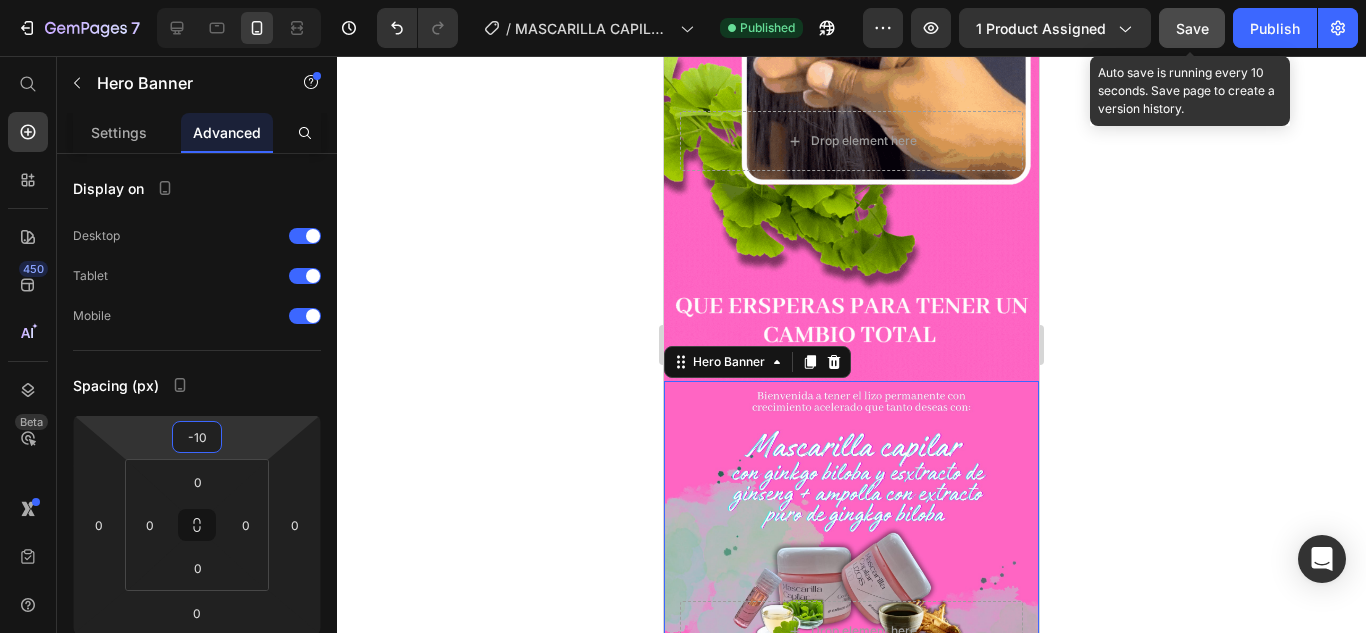 click on "Save" at bounding box center (1192, 28) 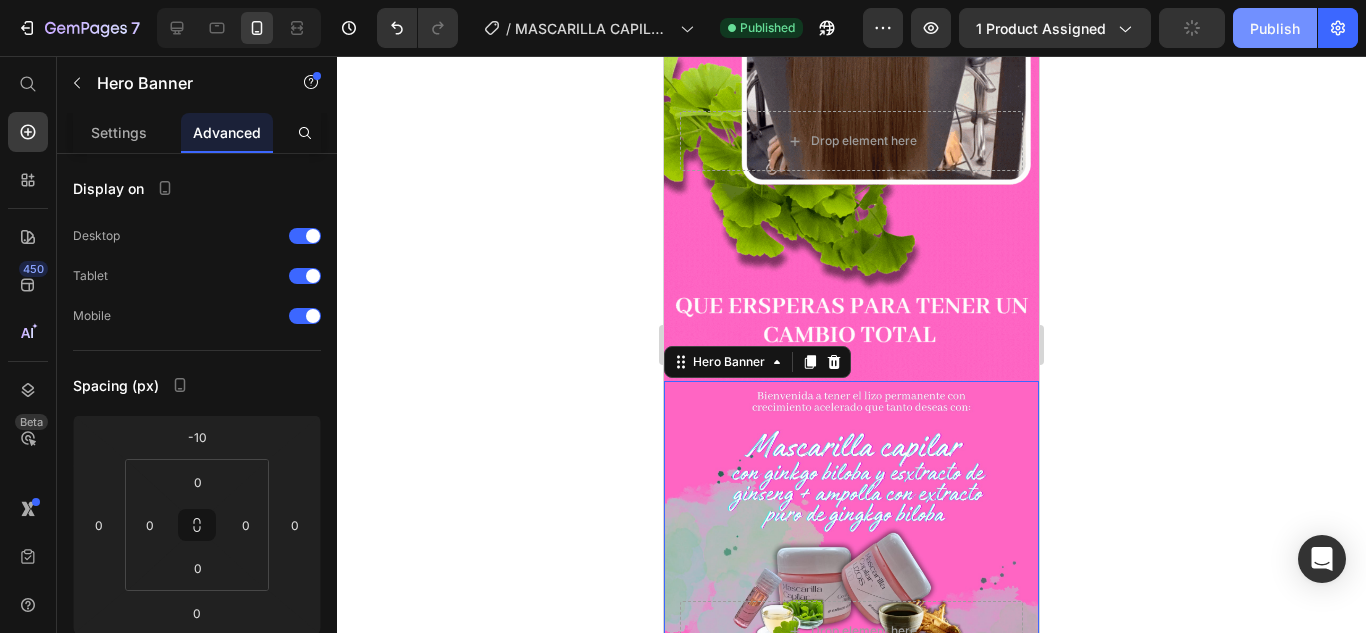 click on "Publish" at bounding box center [1275, 28] 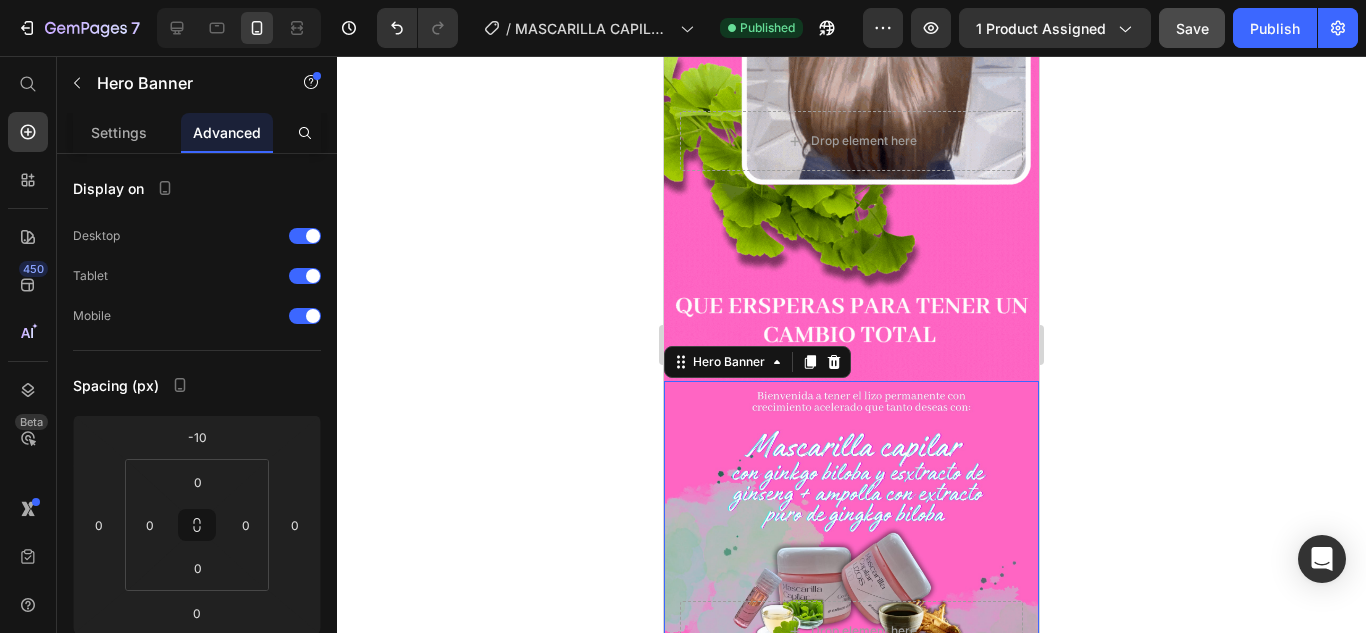 click 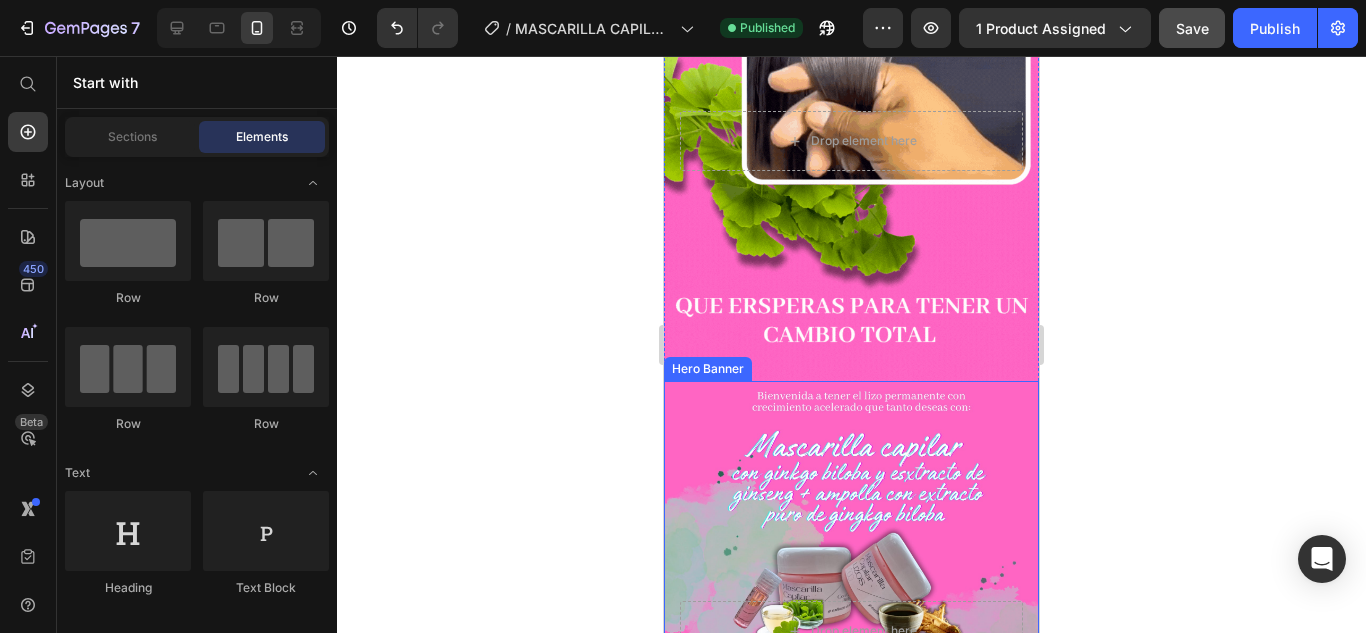 click at bounding box center [851, 631] 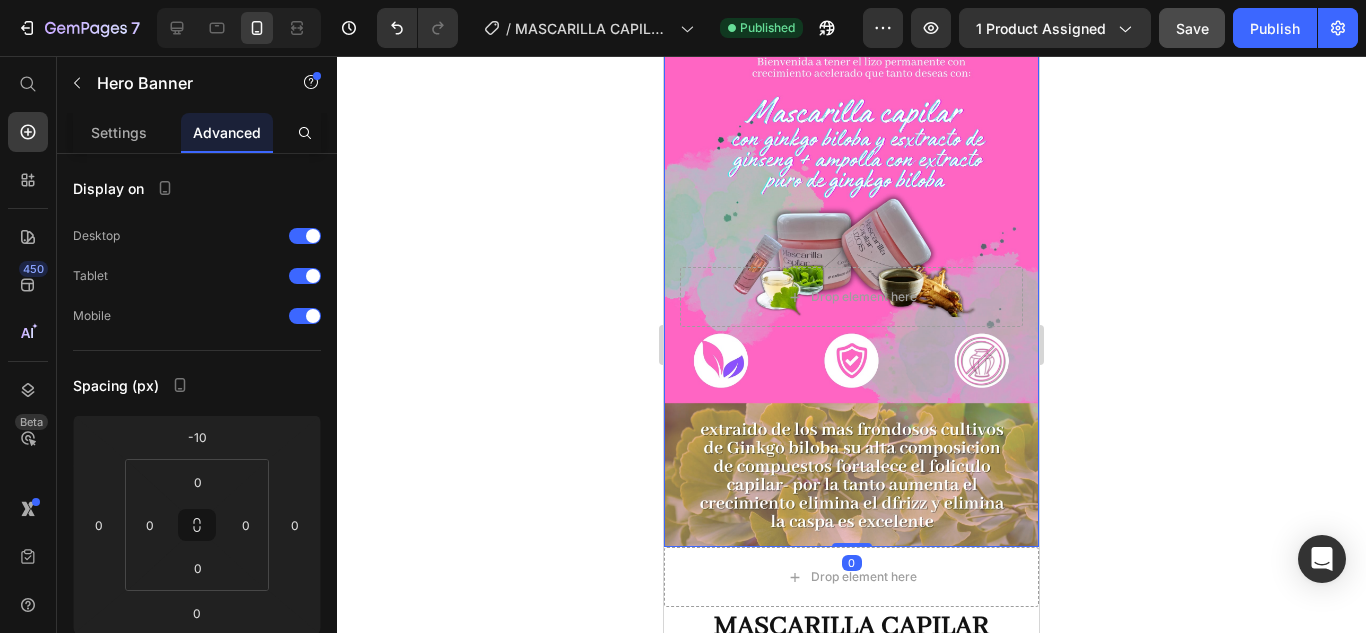 scroll, scrollTop: 1300, scrollLeft: 0, axis: vertical 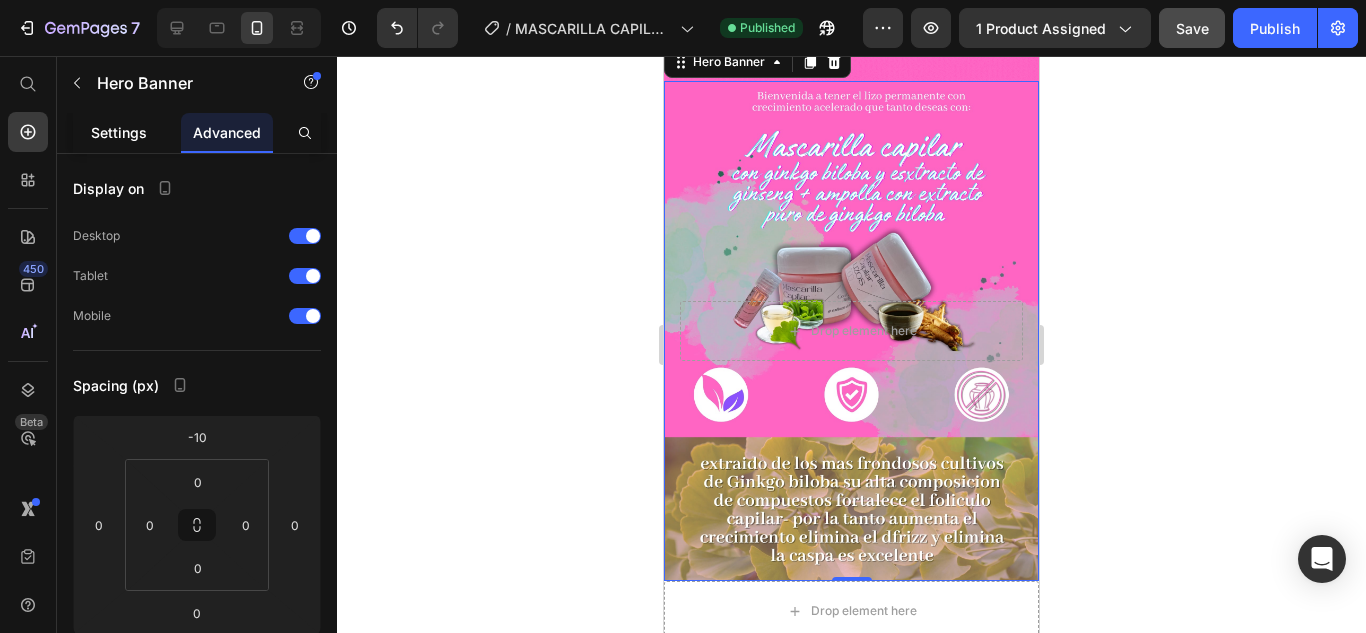 click on "Settings" at bounding box center (119, 132) 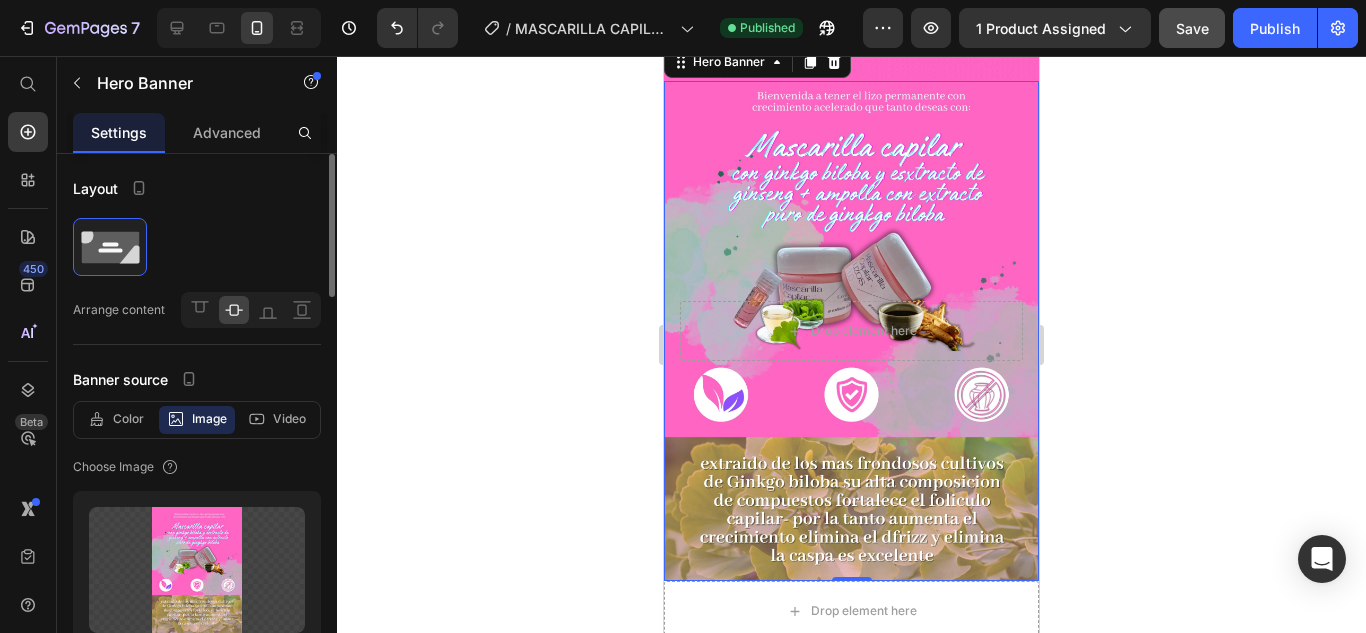 scroll, scrollTop: 100, scrollLeft: 0, axis: vertical 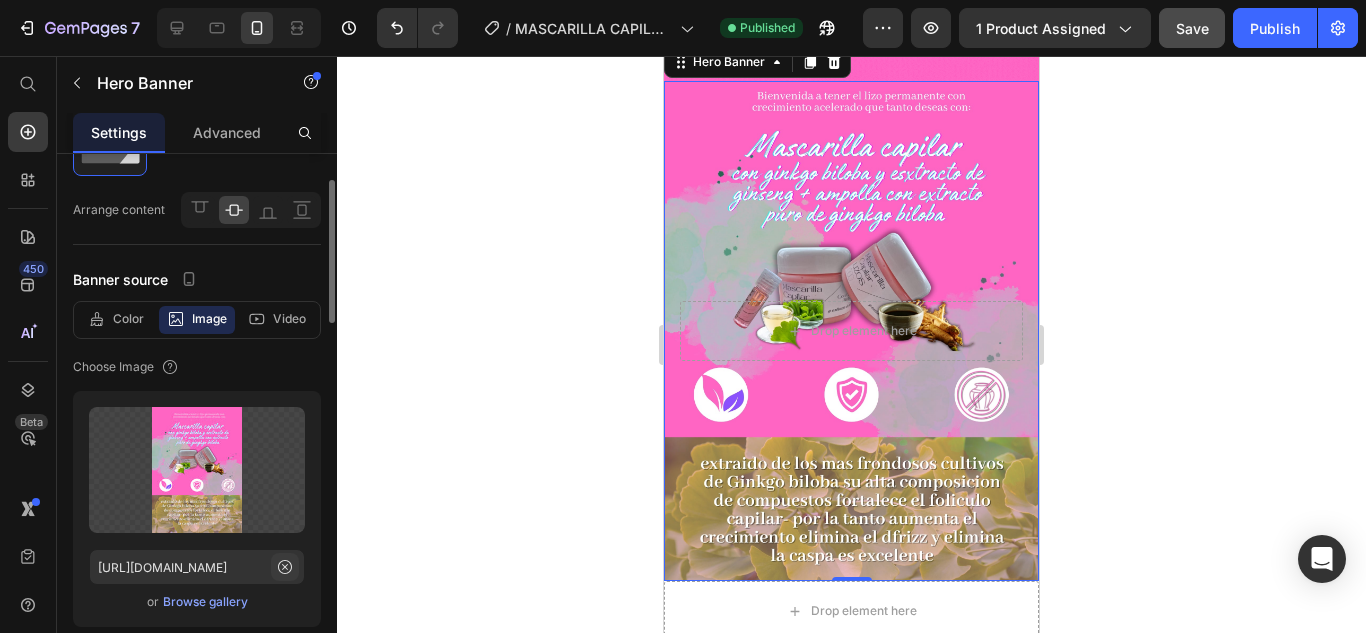 click 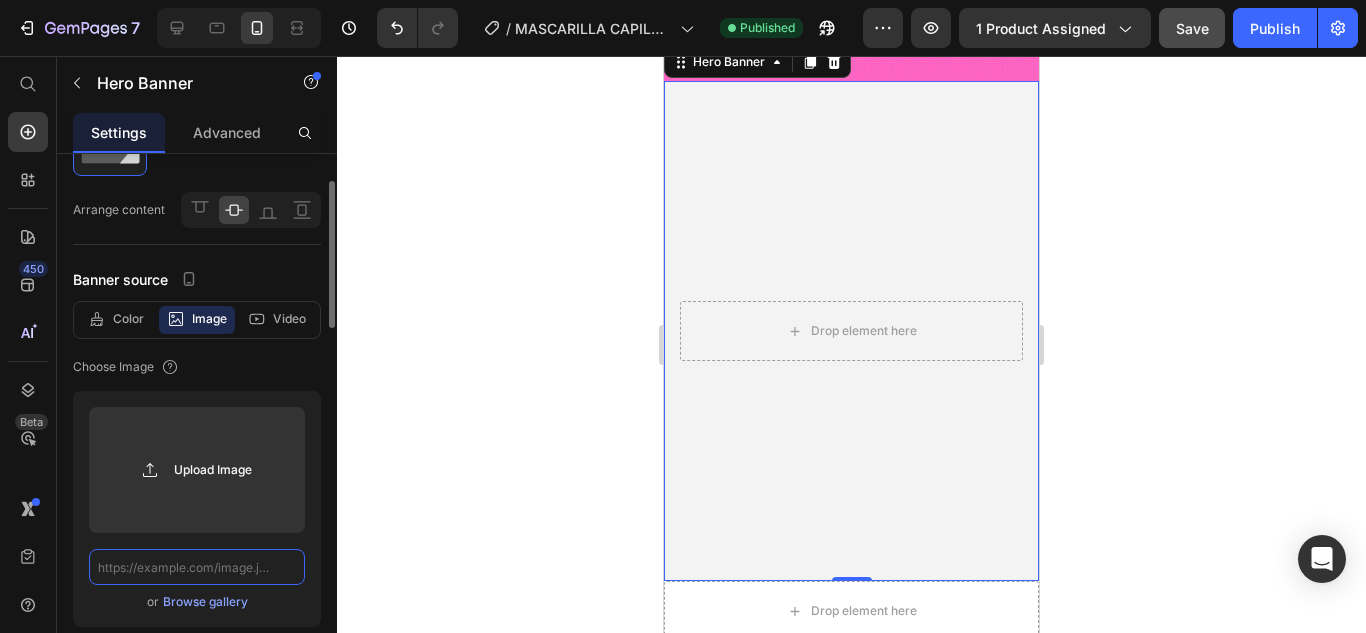 scroll, scrollTop: 0, scrollLeft: 0, axis: both 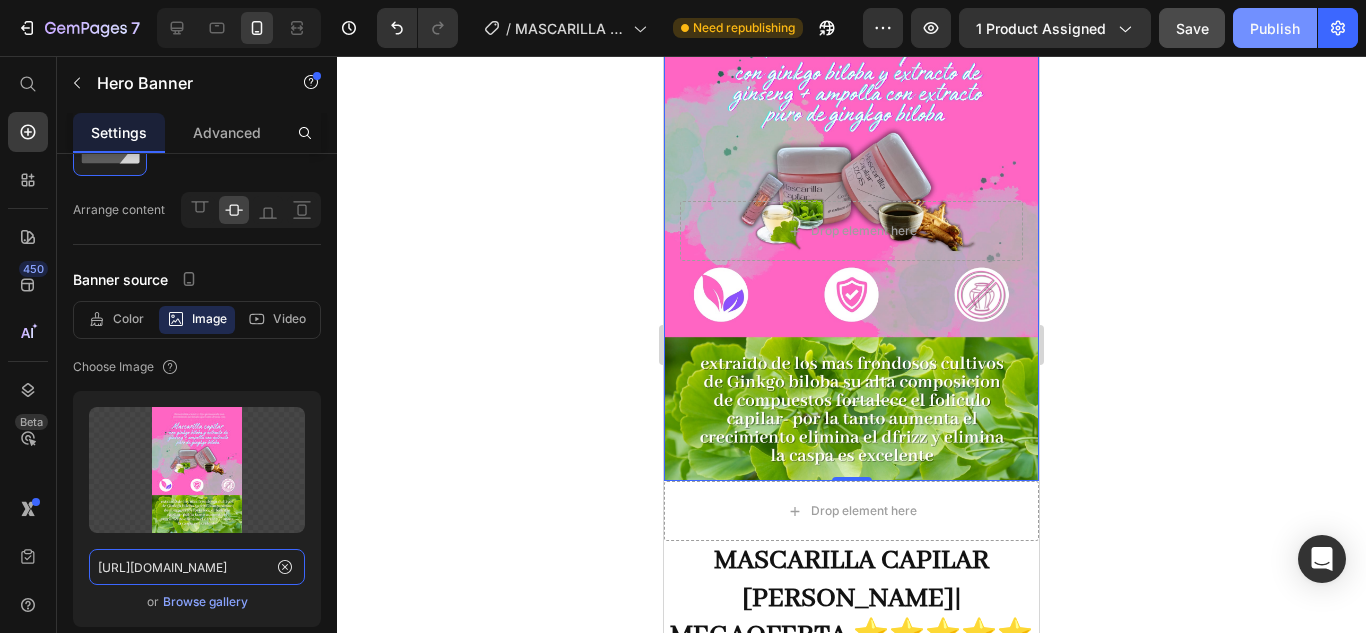 type on "[URL][DOMAIN_NAME]" 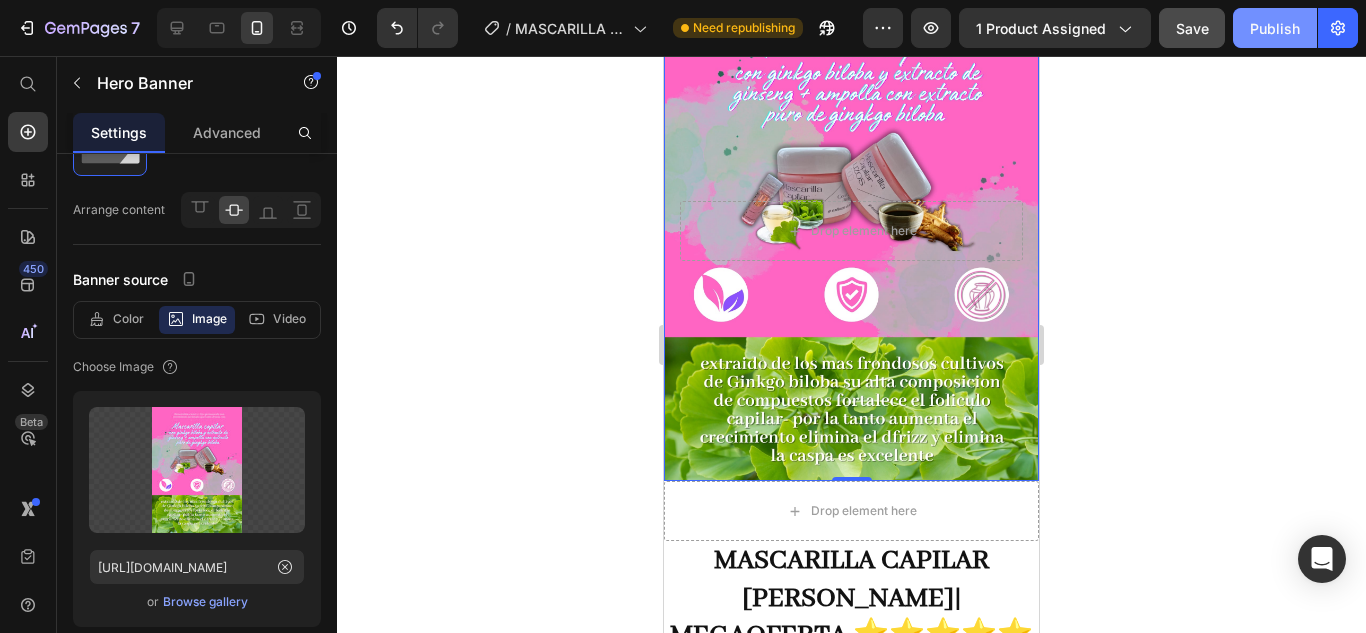 click on "Publish" 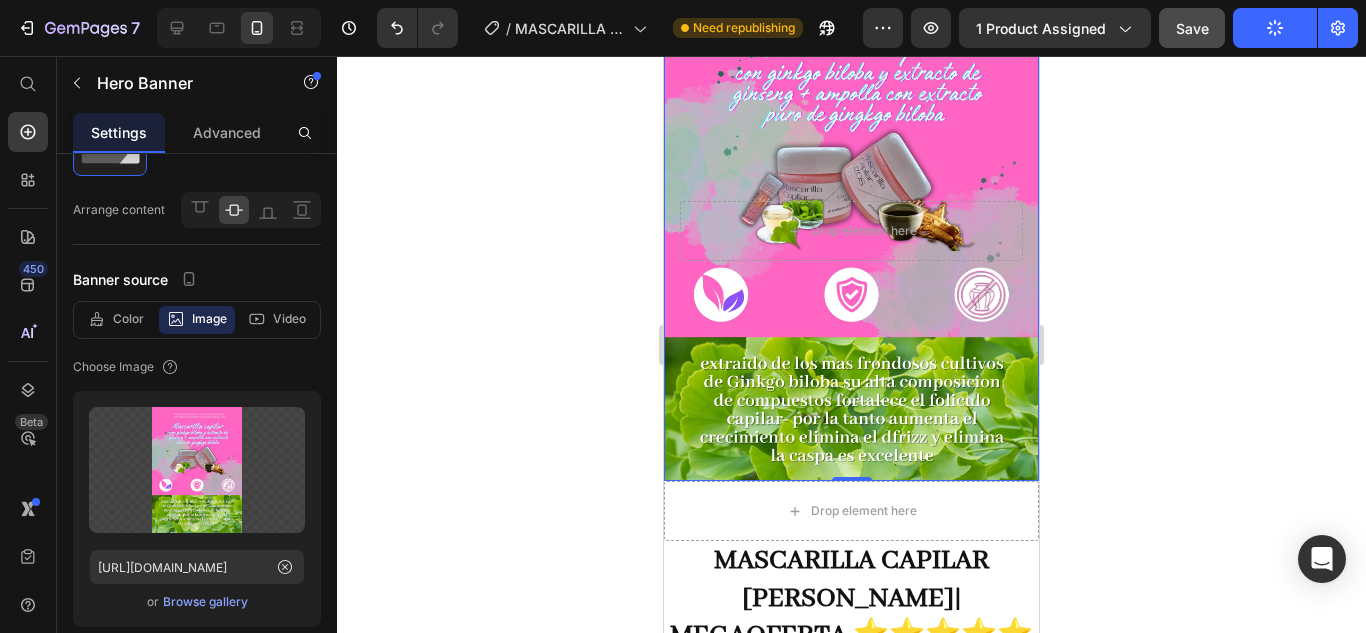 scroll, scrollTop: 0, scrollLeft: 0, axis: both 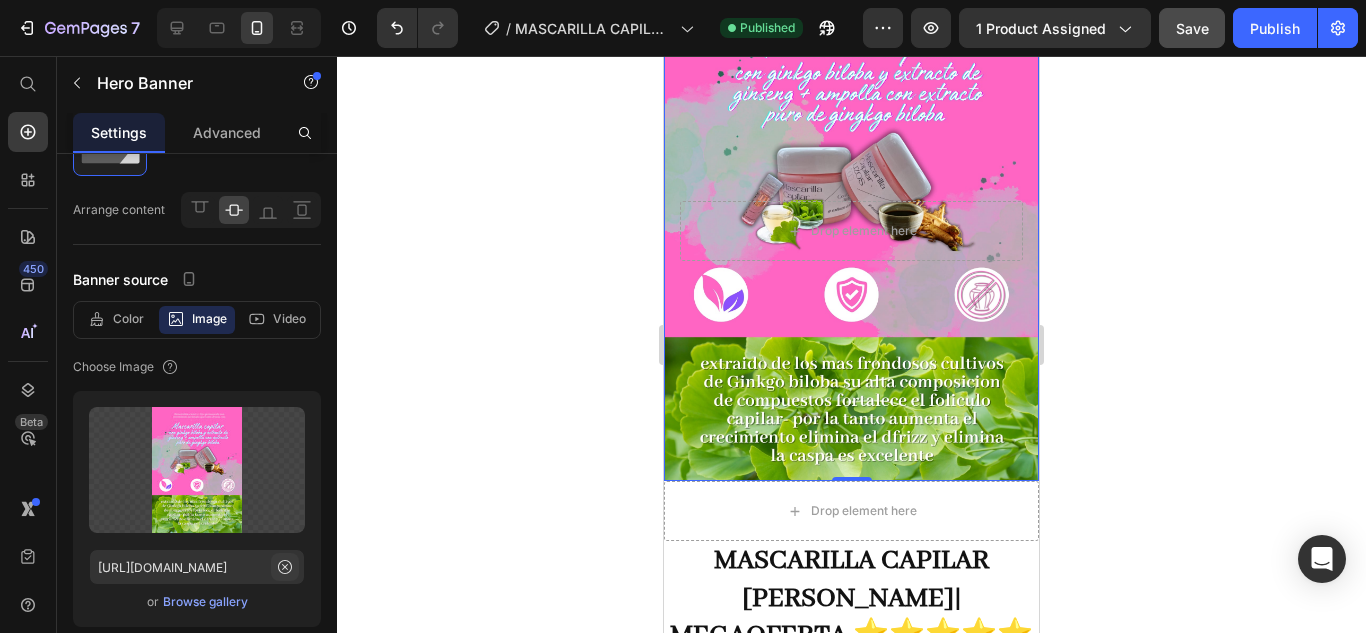click 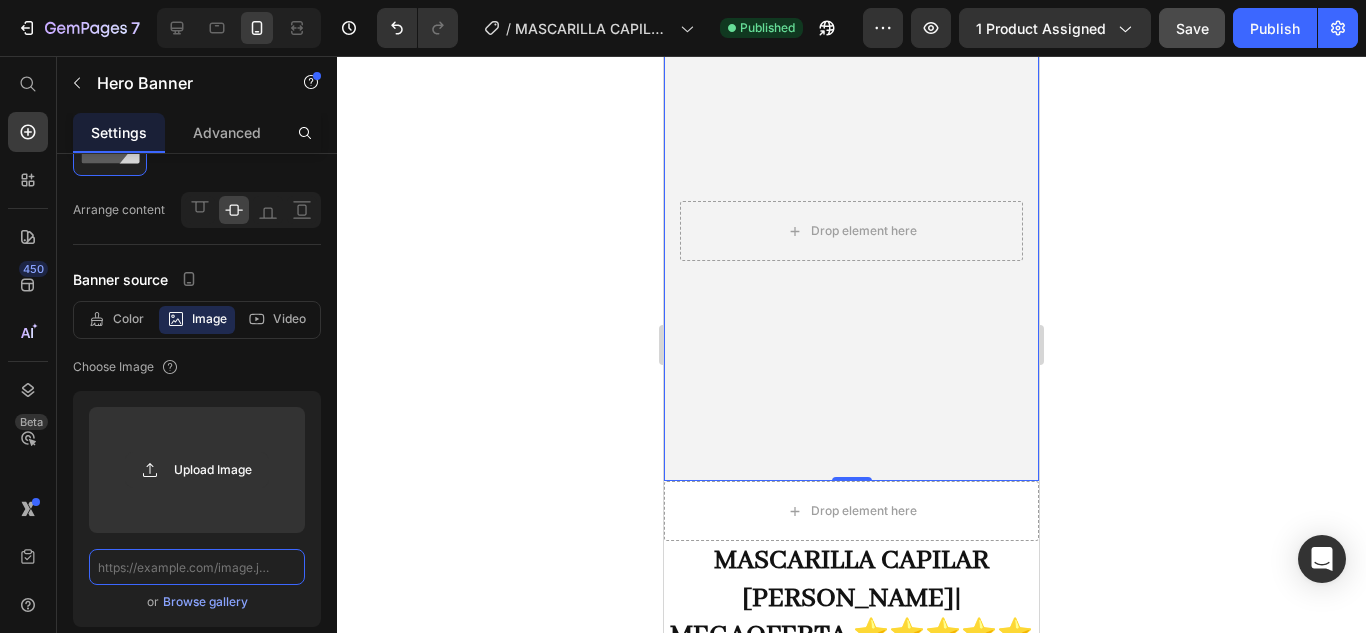 scroll, scrollTop: 0, scrollLeft: 0, axis: both 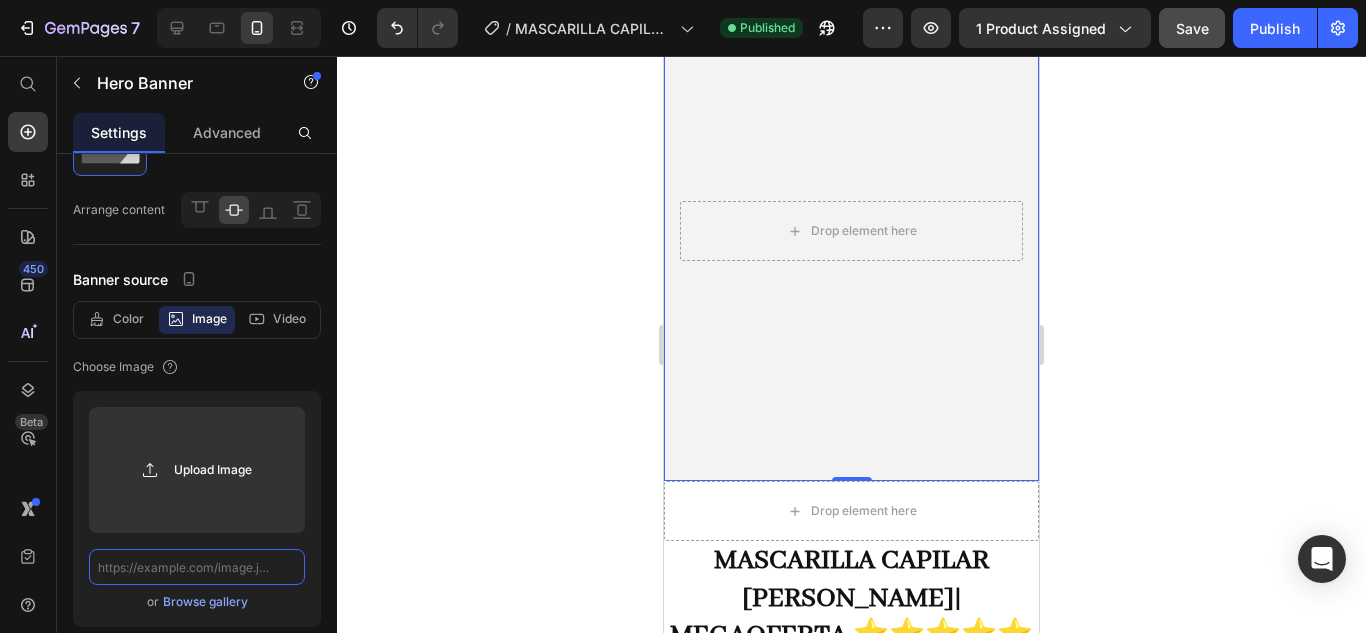 paste on "[URL][DOMAIN_NAME]" 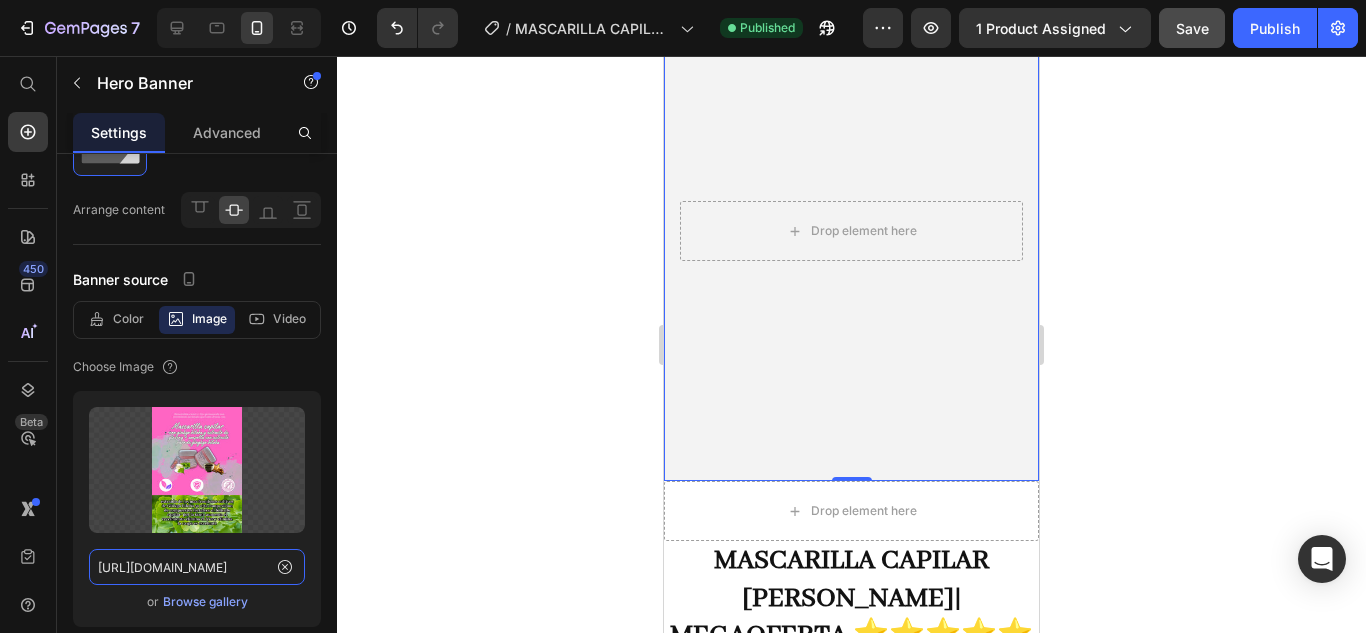 scroll, scrollTop: 0, scrollLeft: 602, axis: horizontal 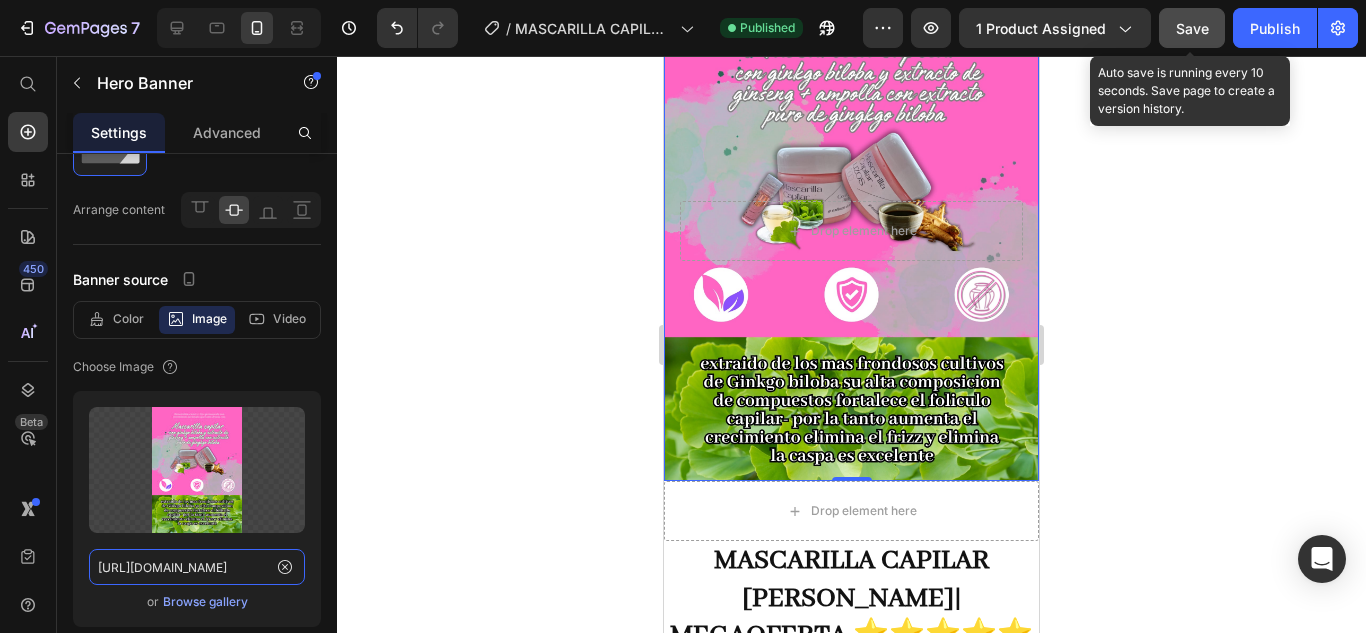 type on "[URL][DOMAIN_NAME]" 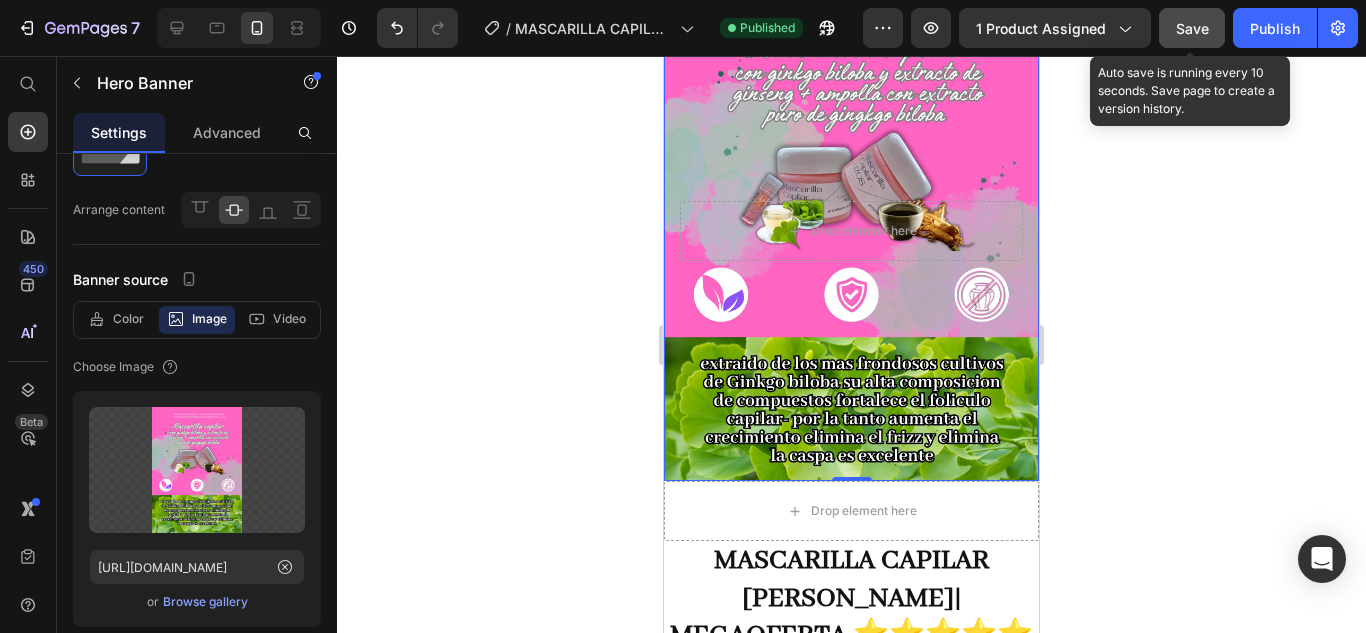 click on "Save" 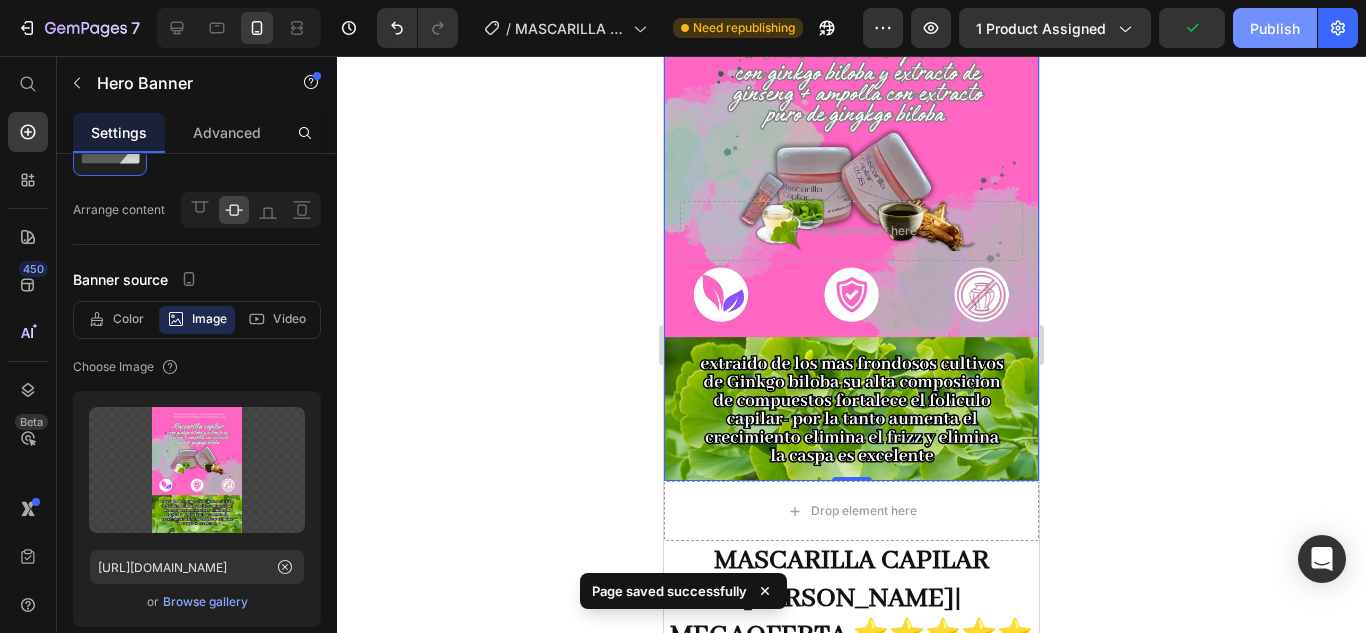 click on "Publish" at bounding box center (1275, 28) 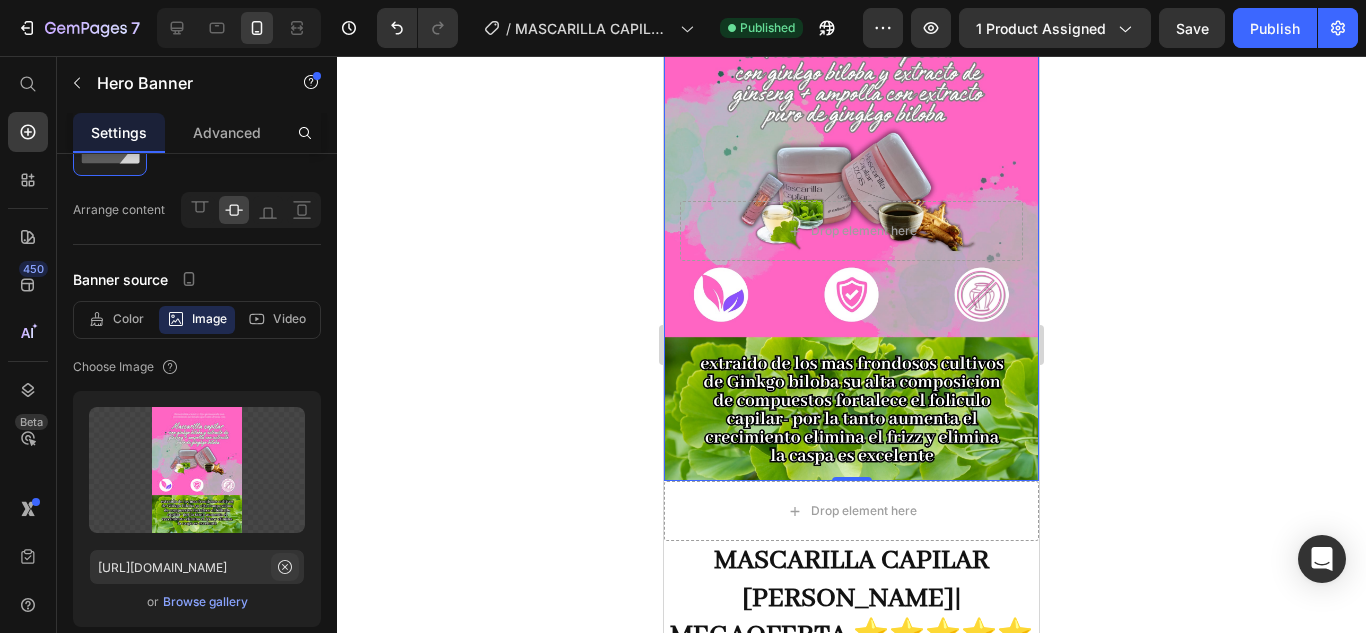 click 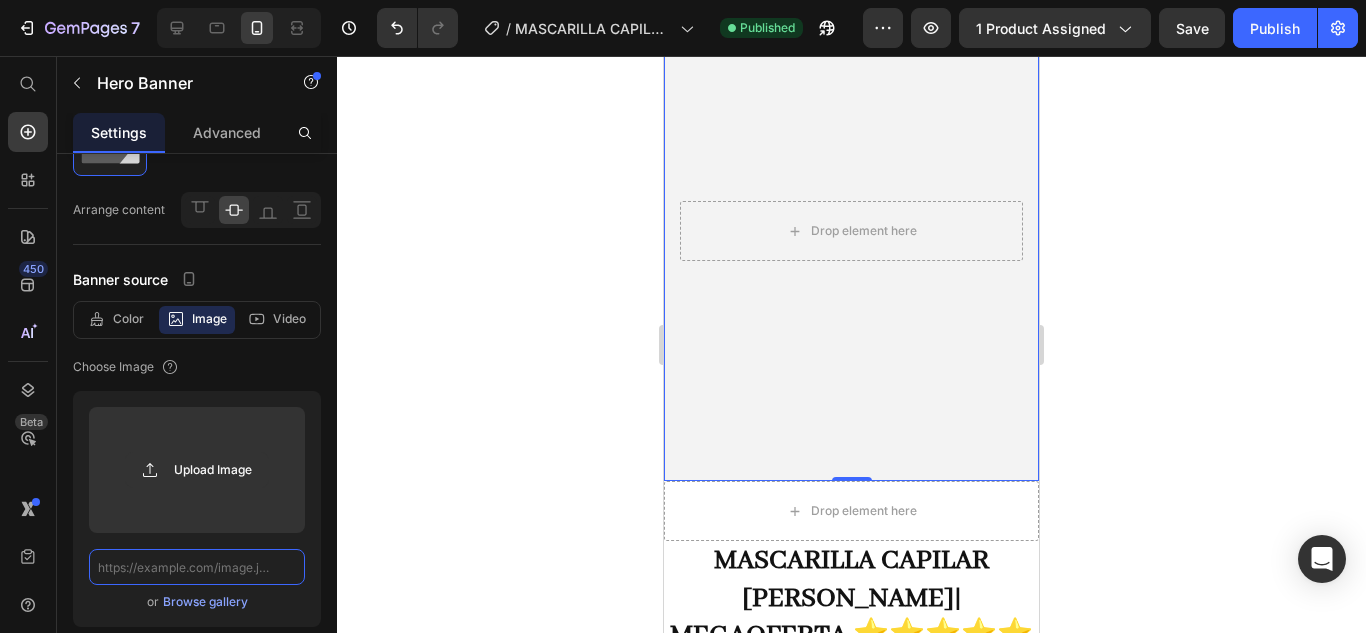 scroll, scrollTop: 0, scrollLeft: 0, axis: both 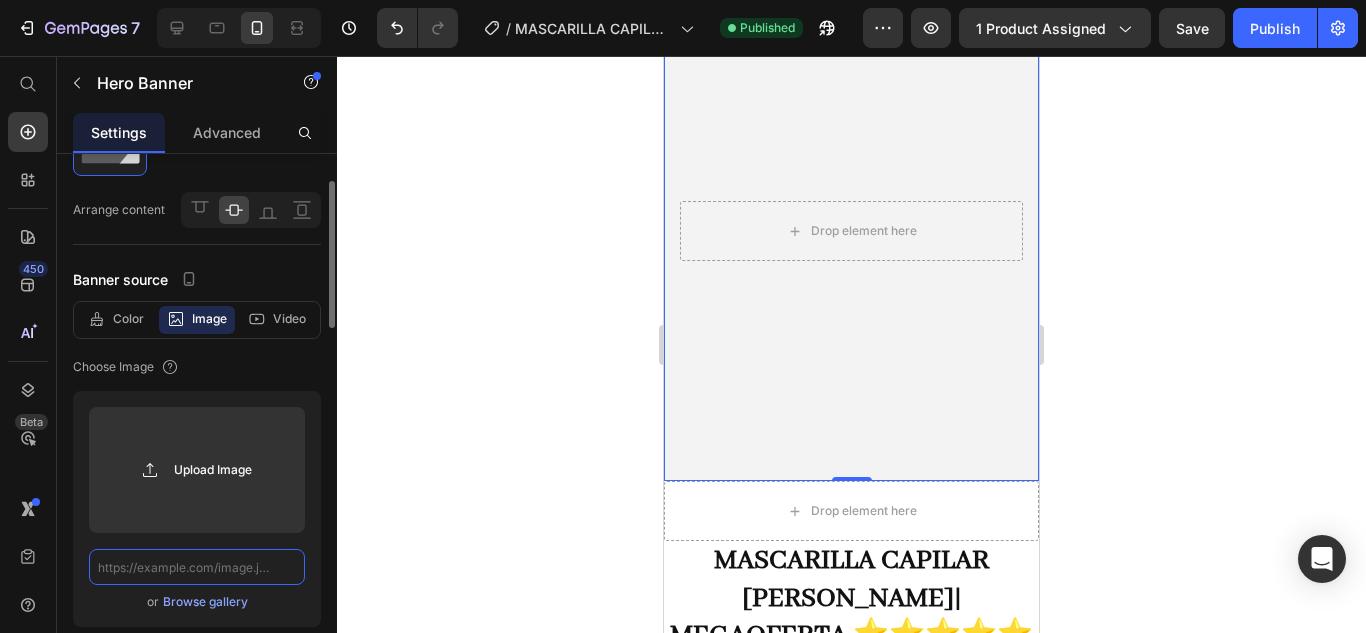 paste on "[URL][DOMAIN_NAME]" 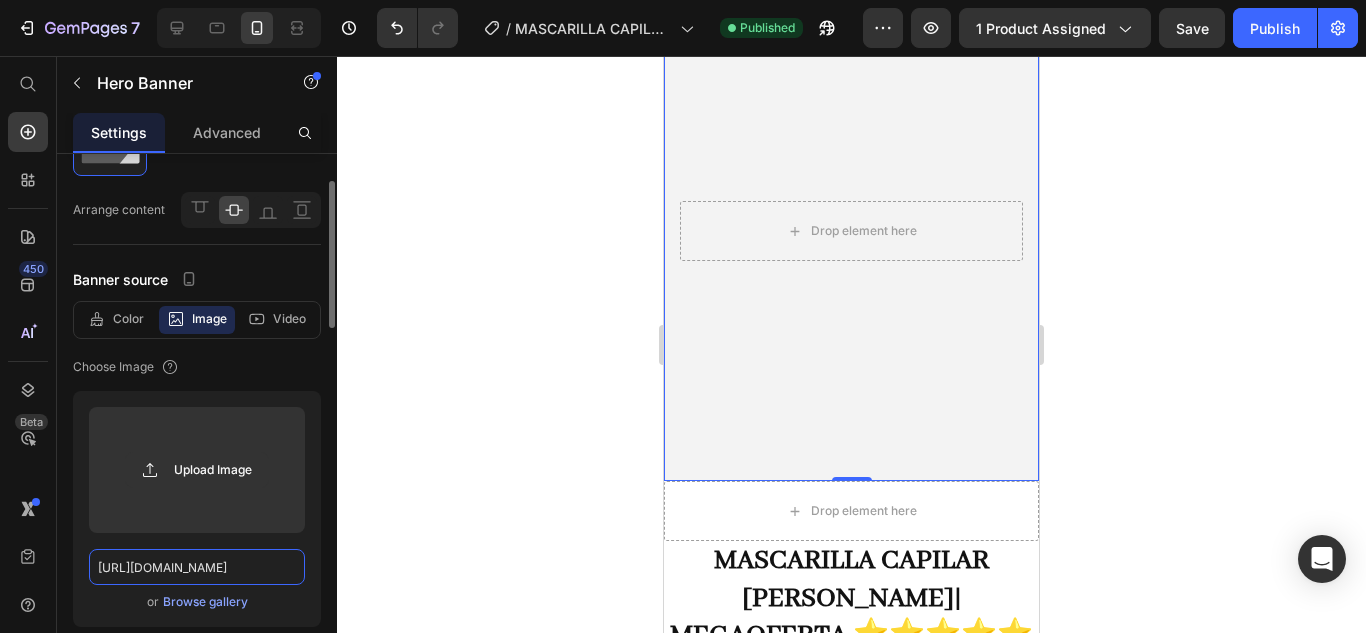 scroll, scrollTop: 0, scrollLeft: 601, axis: horizontal 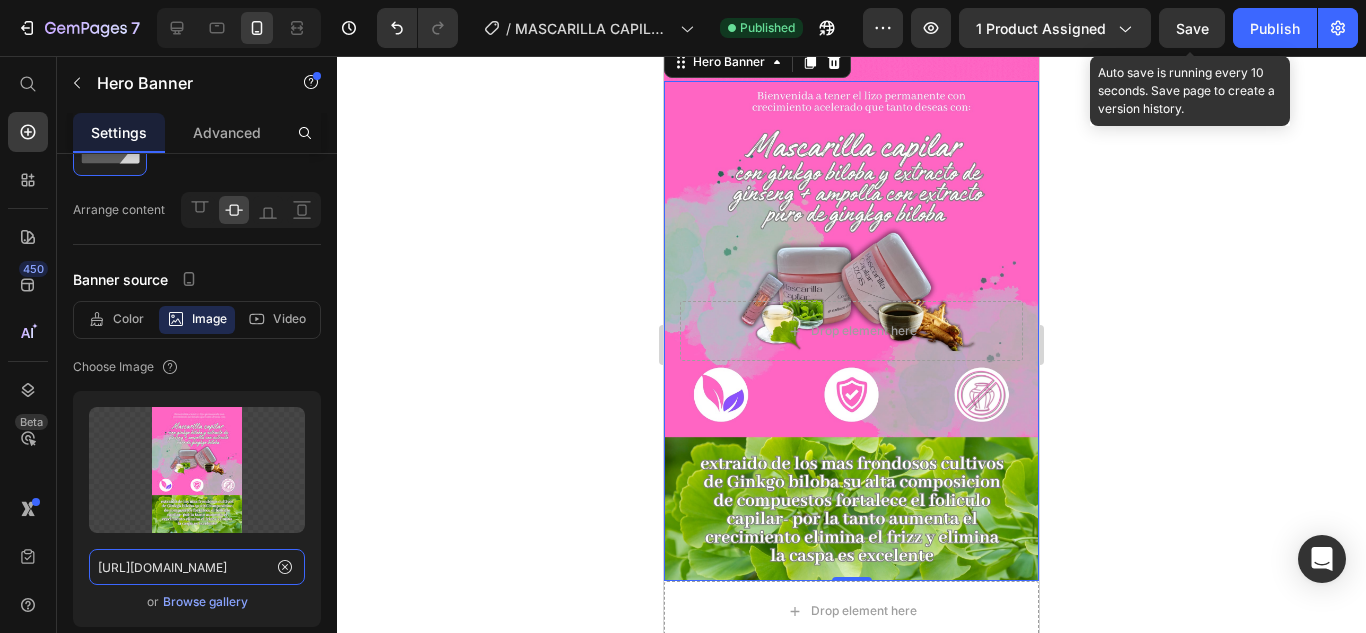 type on "[URL][DOMAIN_NAME]" 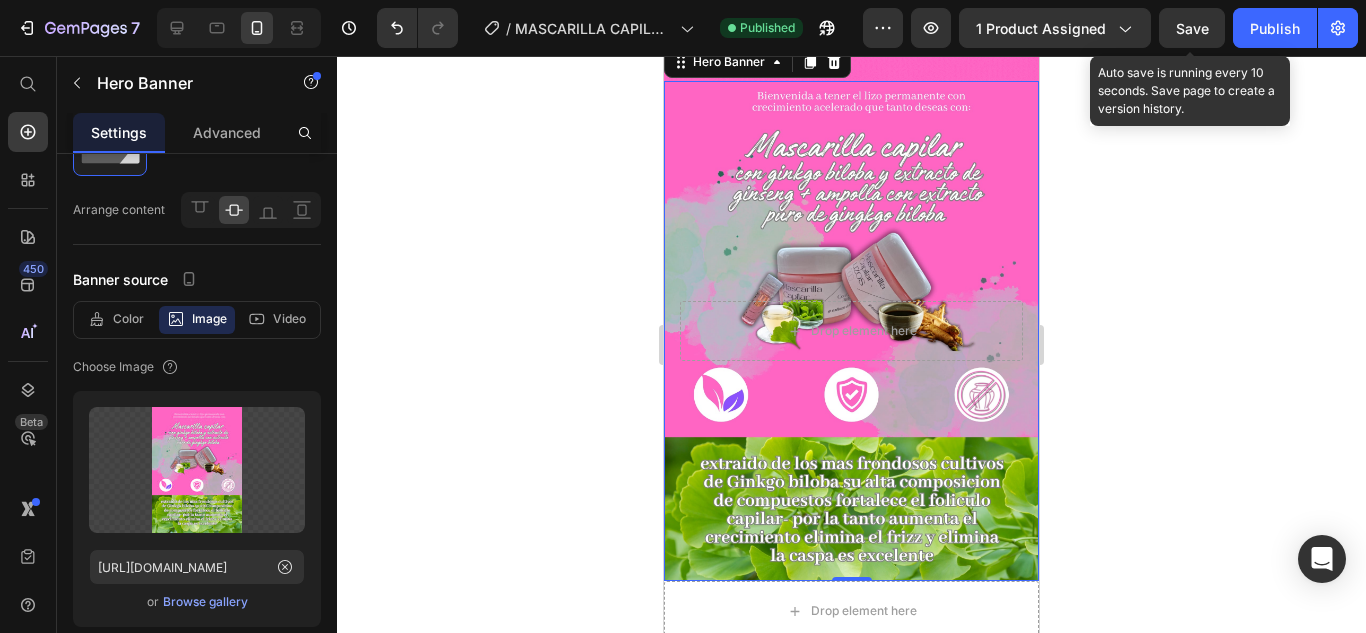 click on "Save" at bounding box center [1192, 28] 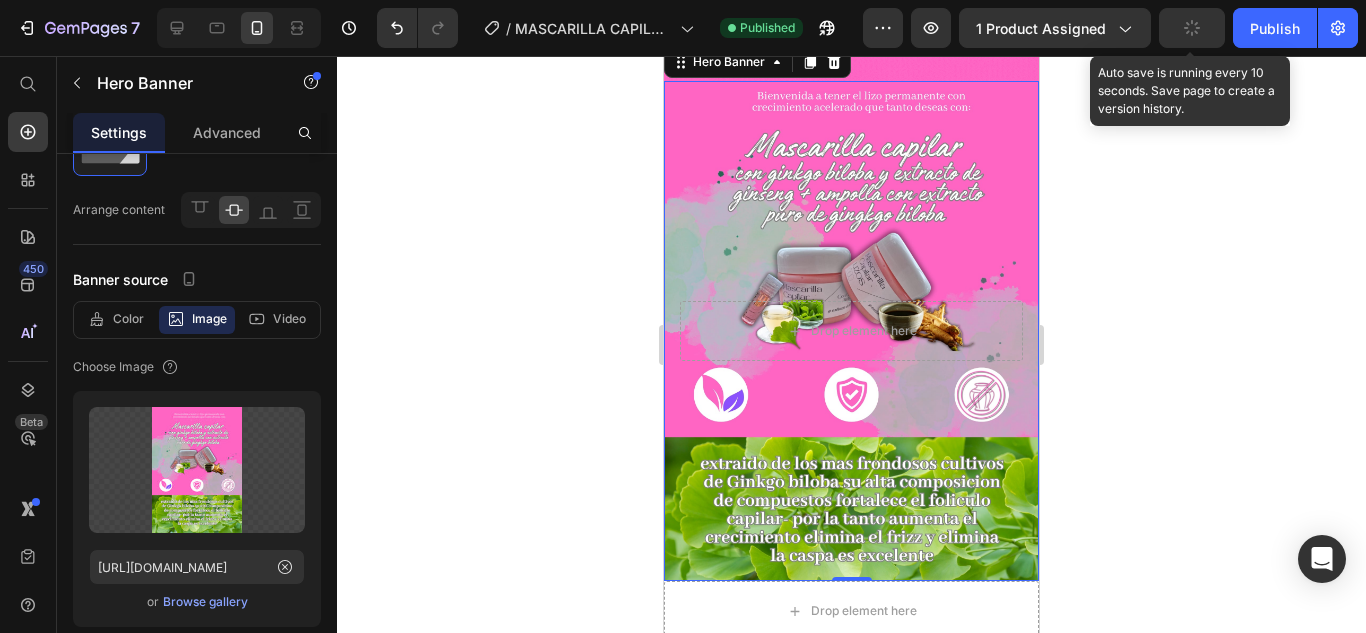 scroll, scrollTop: 0, scrollLeft: 0, axis: both 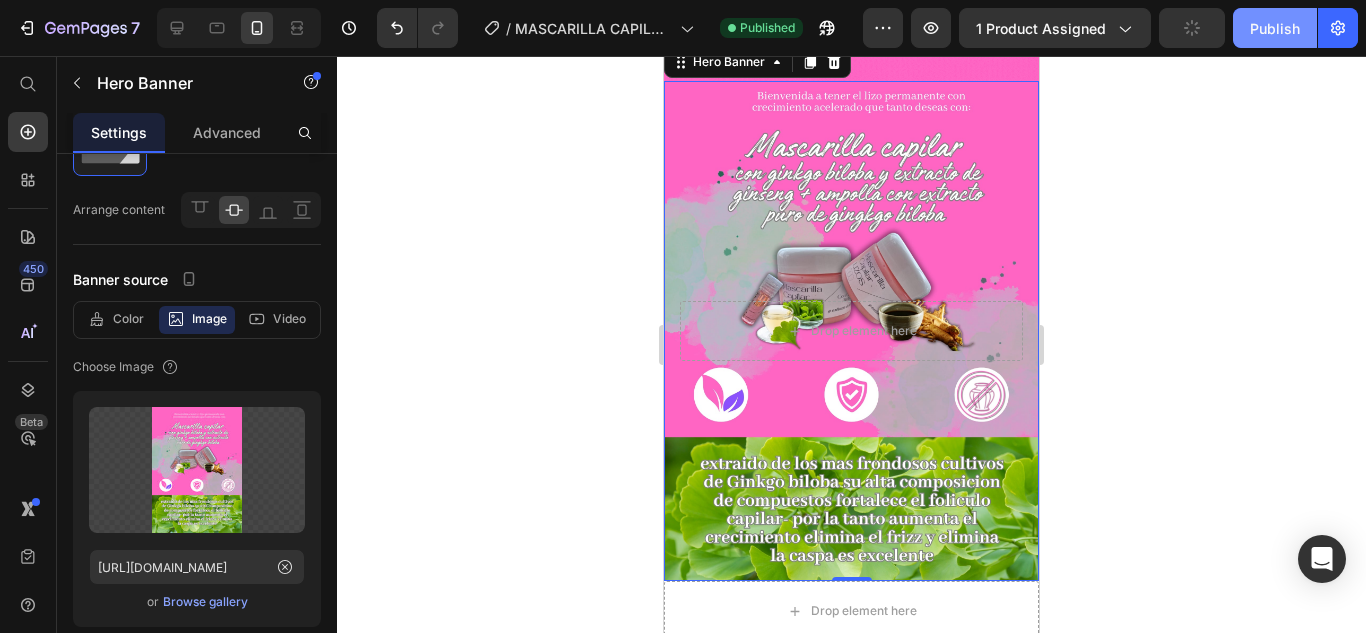 click on "Publish" at bounding box center (1275, 28) 